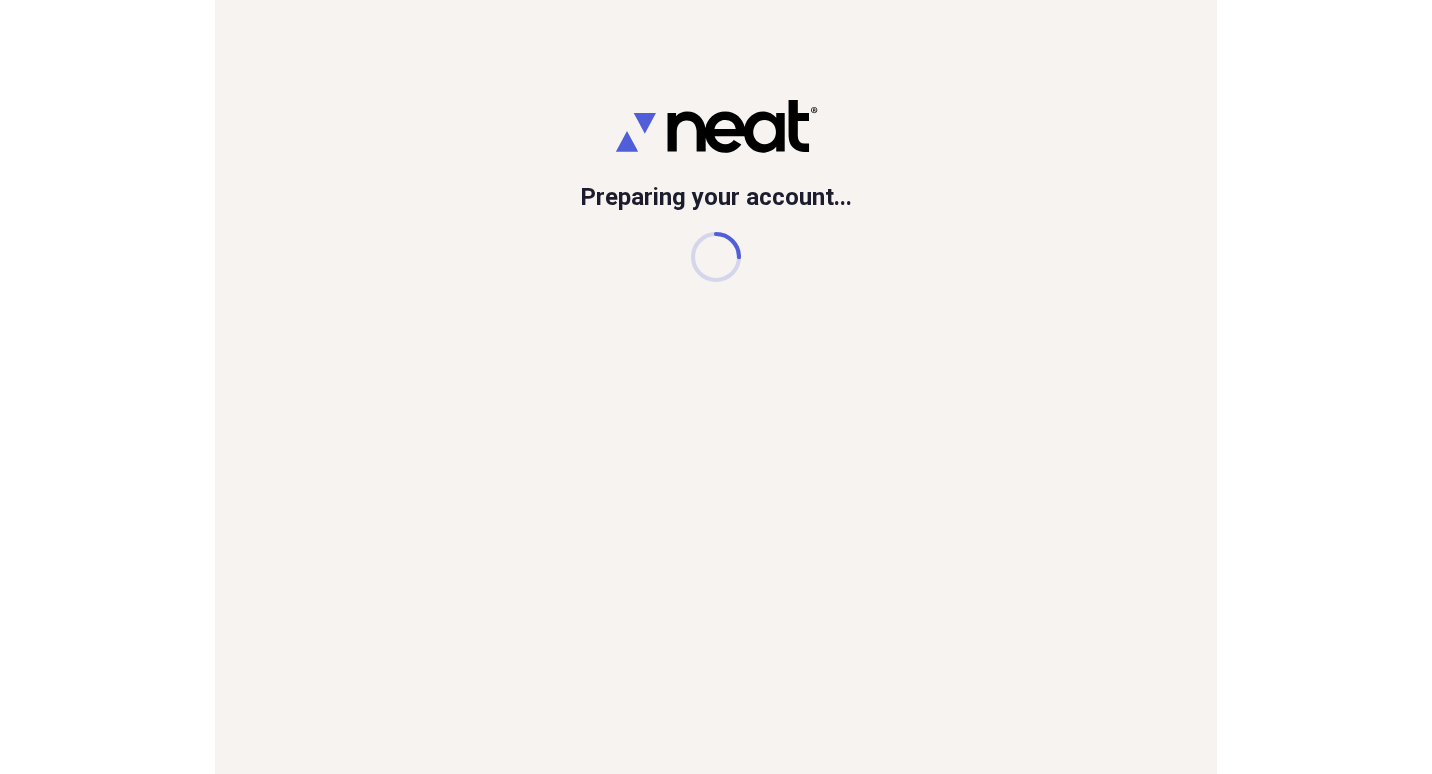 scroll, scrollTop: 0, scrollLeft: 0, axis: both 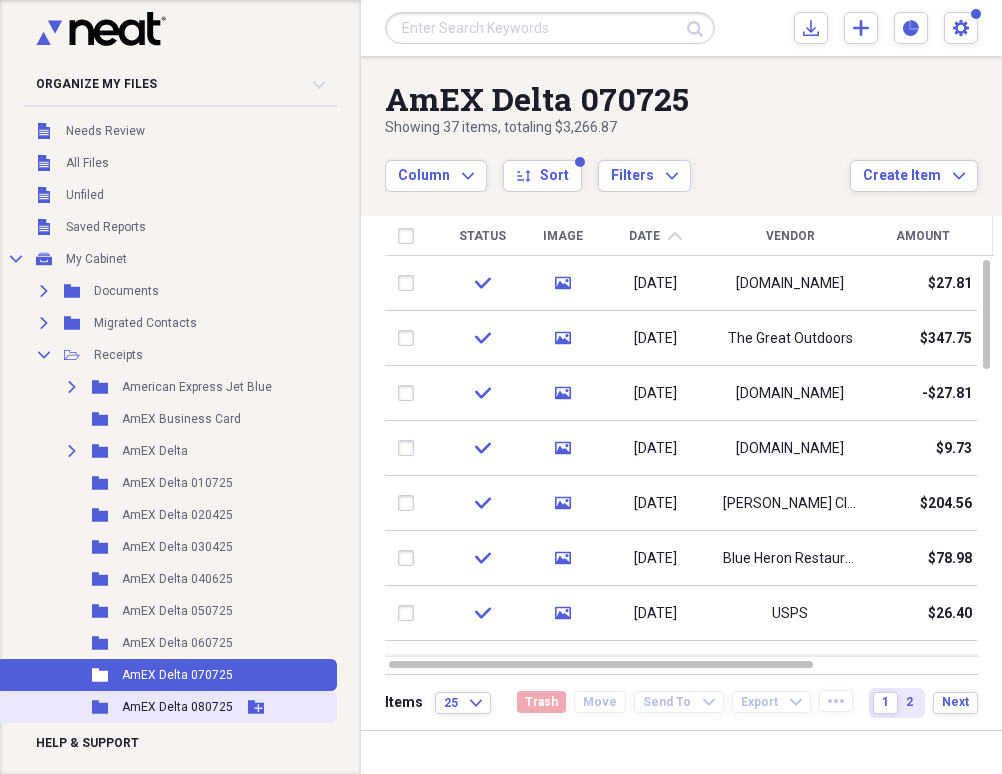 click on "AmEX Delta 080725" at bounding box center (177, 707) 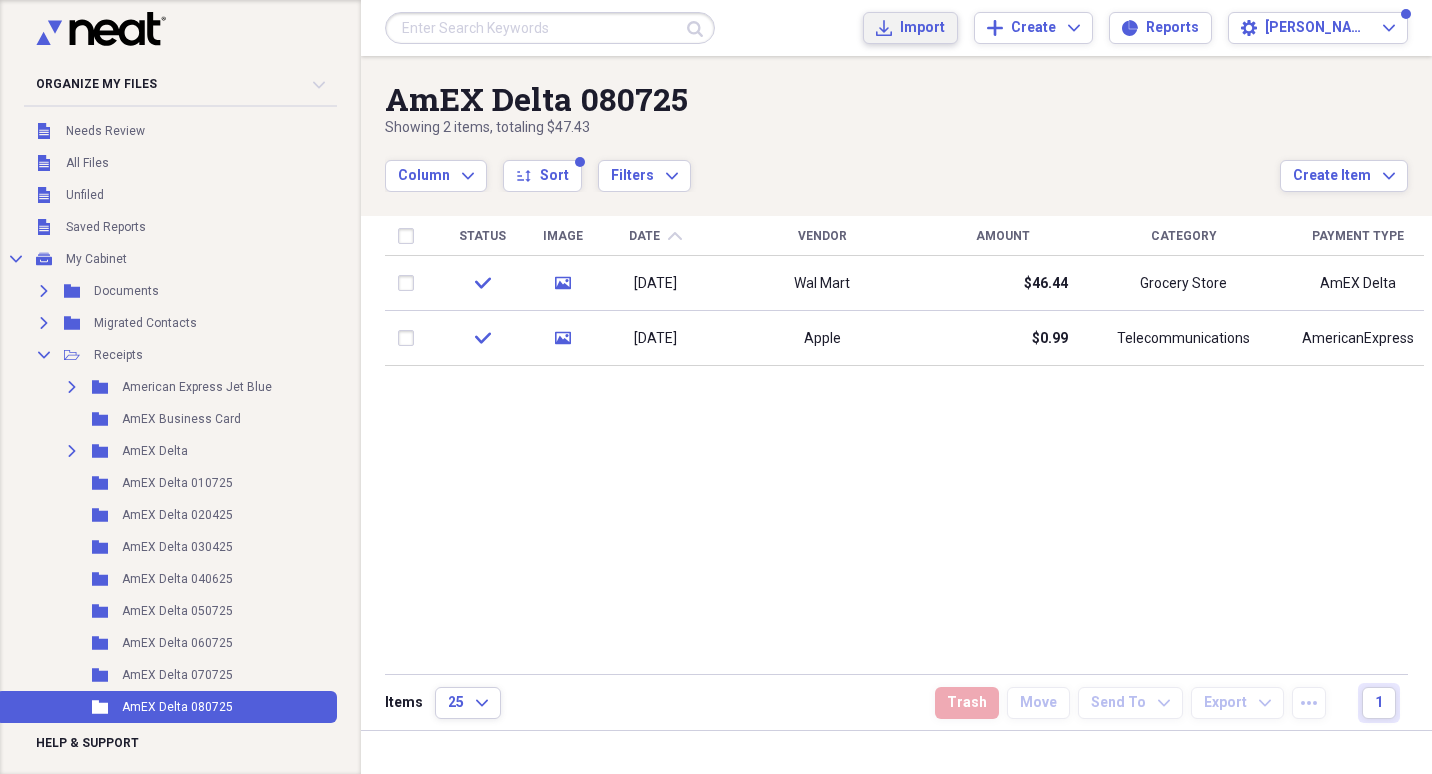 click on "Import" at bounding box center [922, 28] 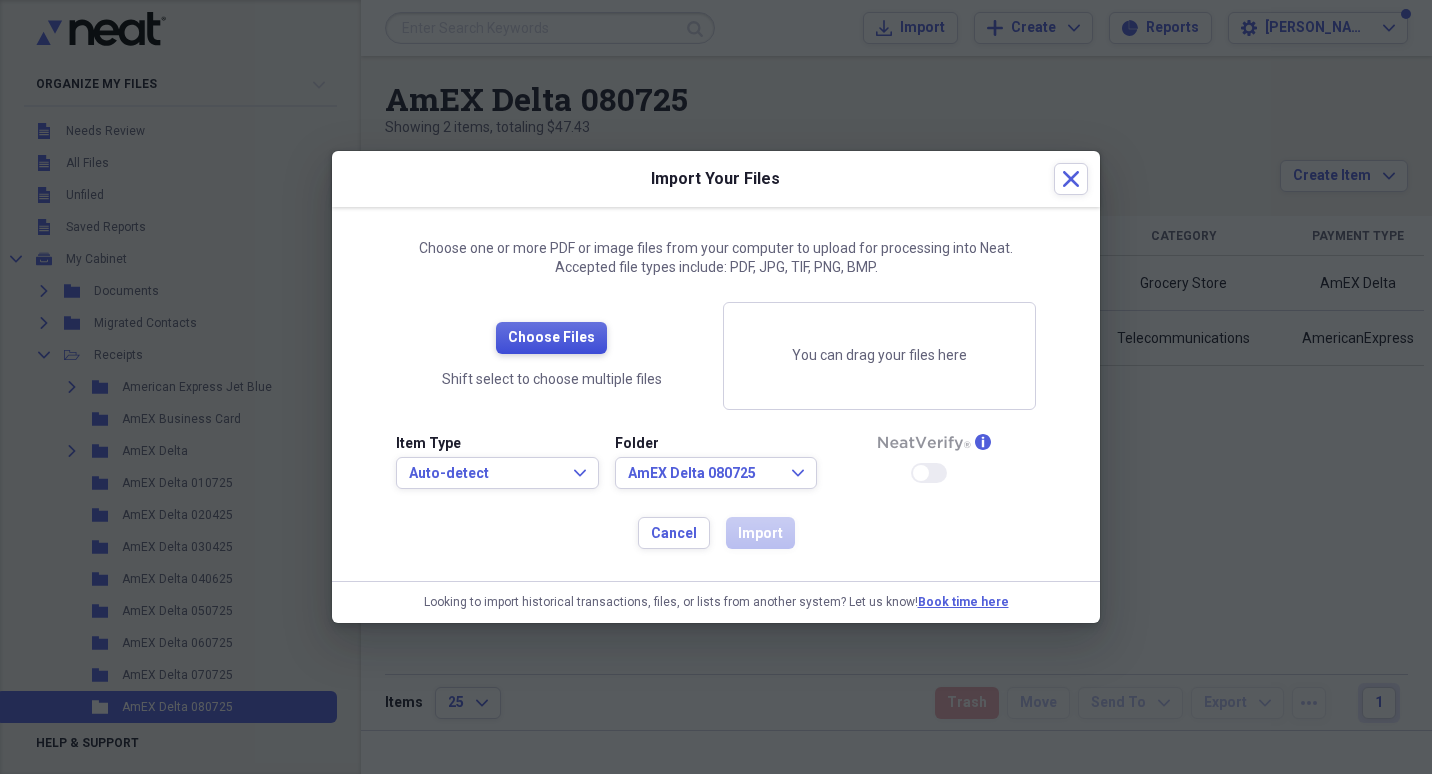 click on "Choose Files" at bounding box center [551, 338] 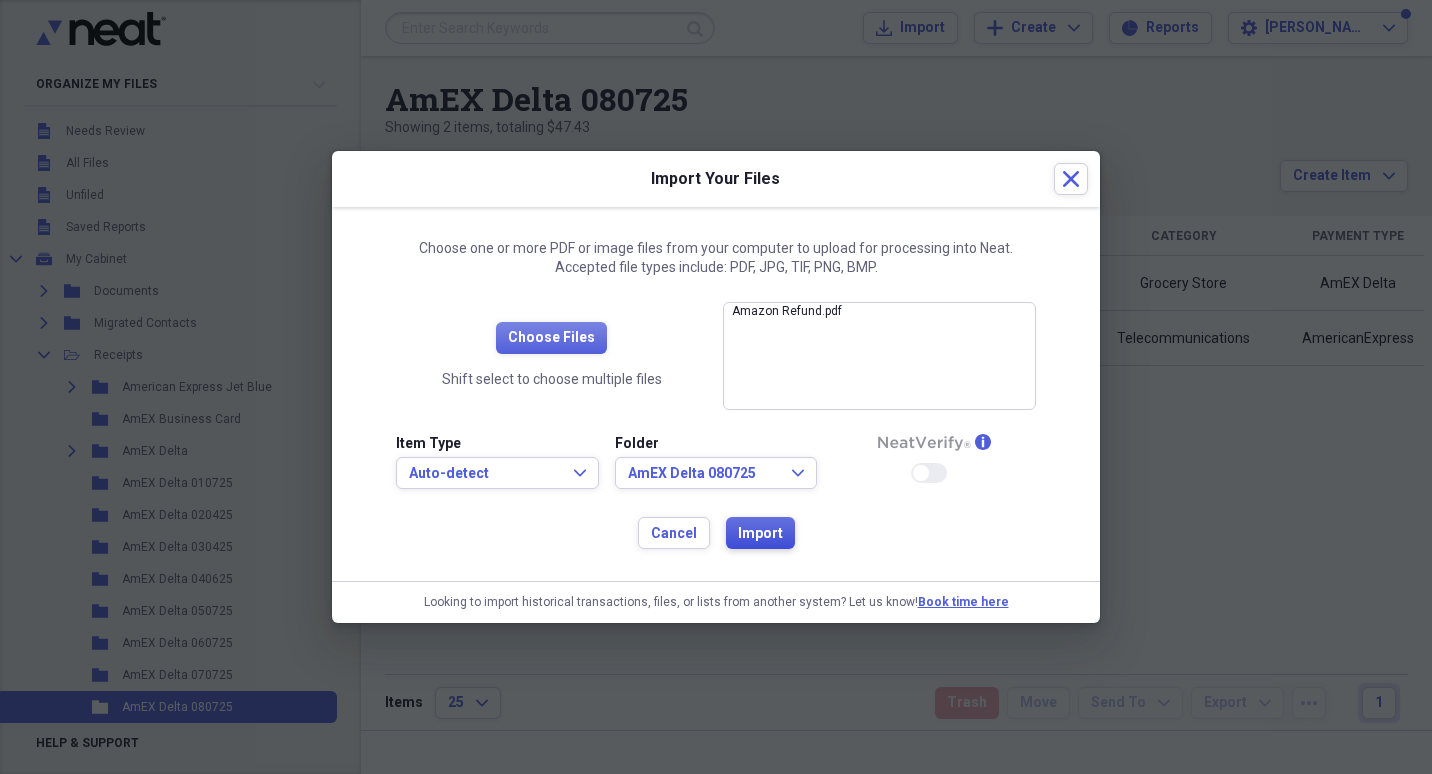 click on "Import" at bounding box center (760, 534) 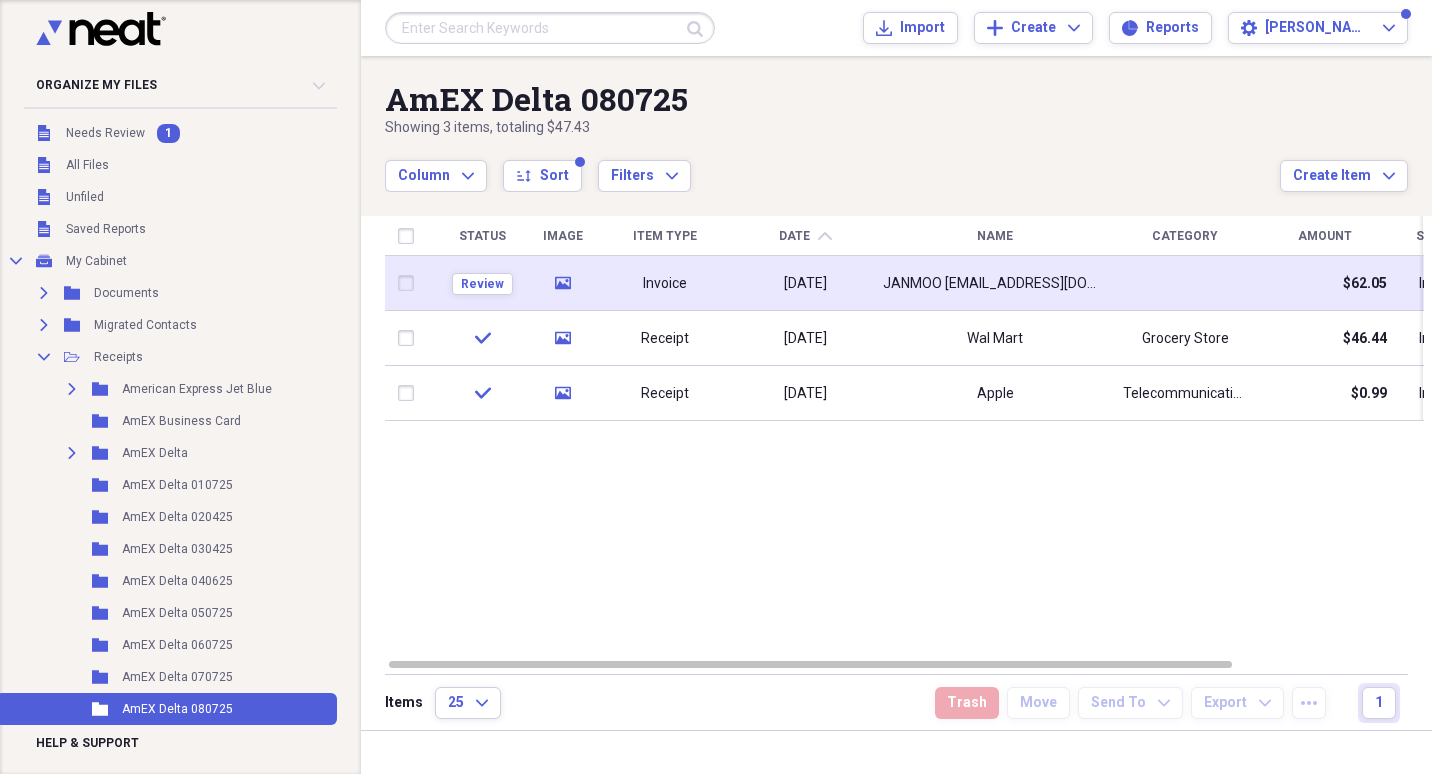click on "Invoice" at bounding box center (665, 283) 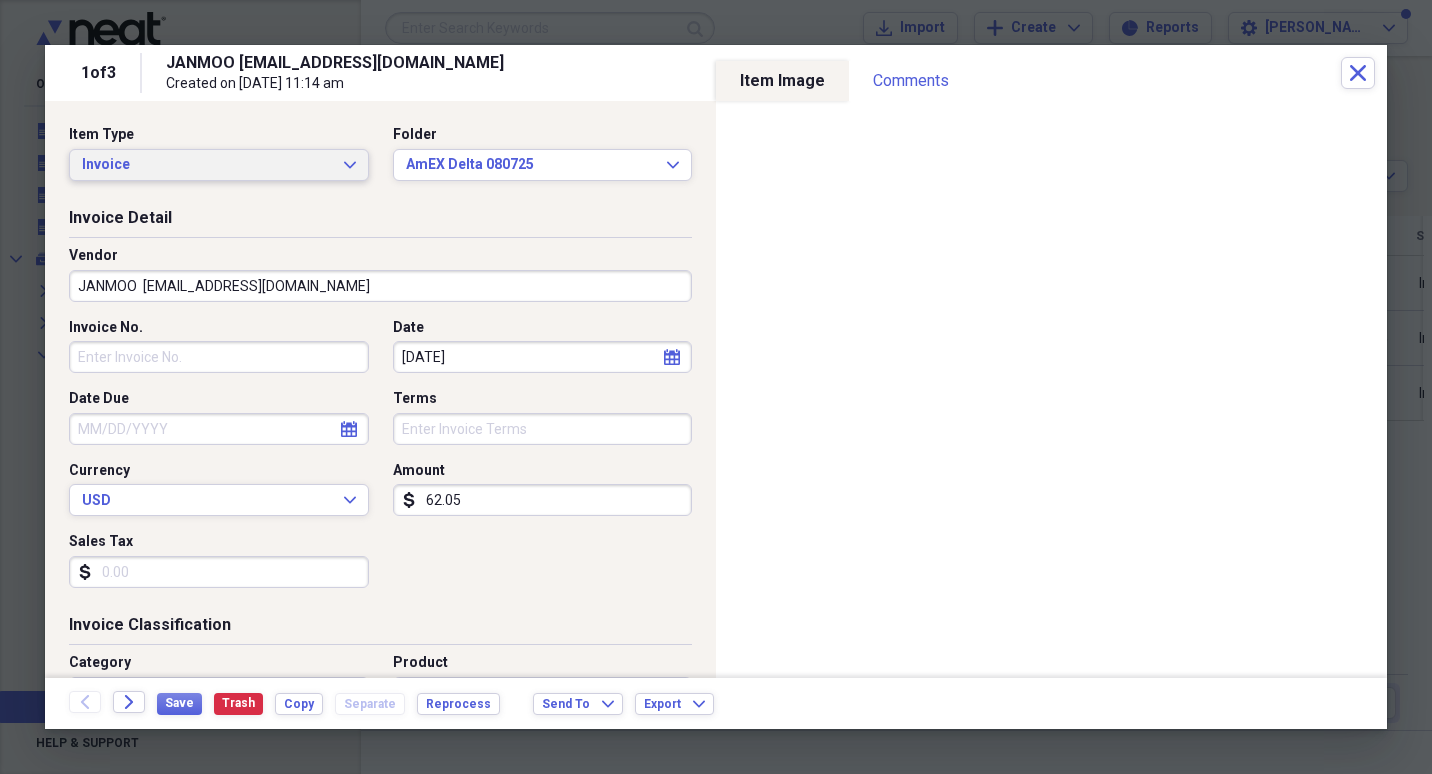 click on "Invoice Expand" at bounding box center [219, 165] 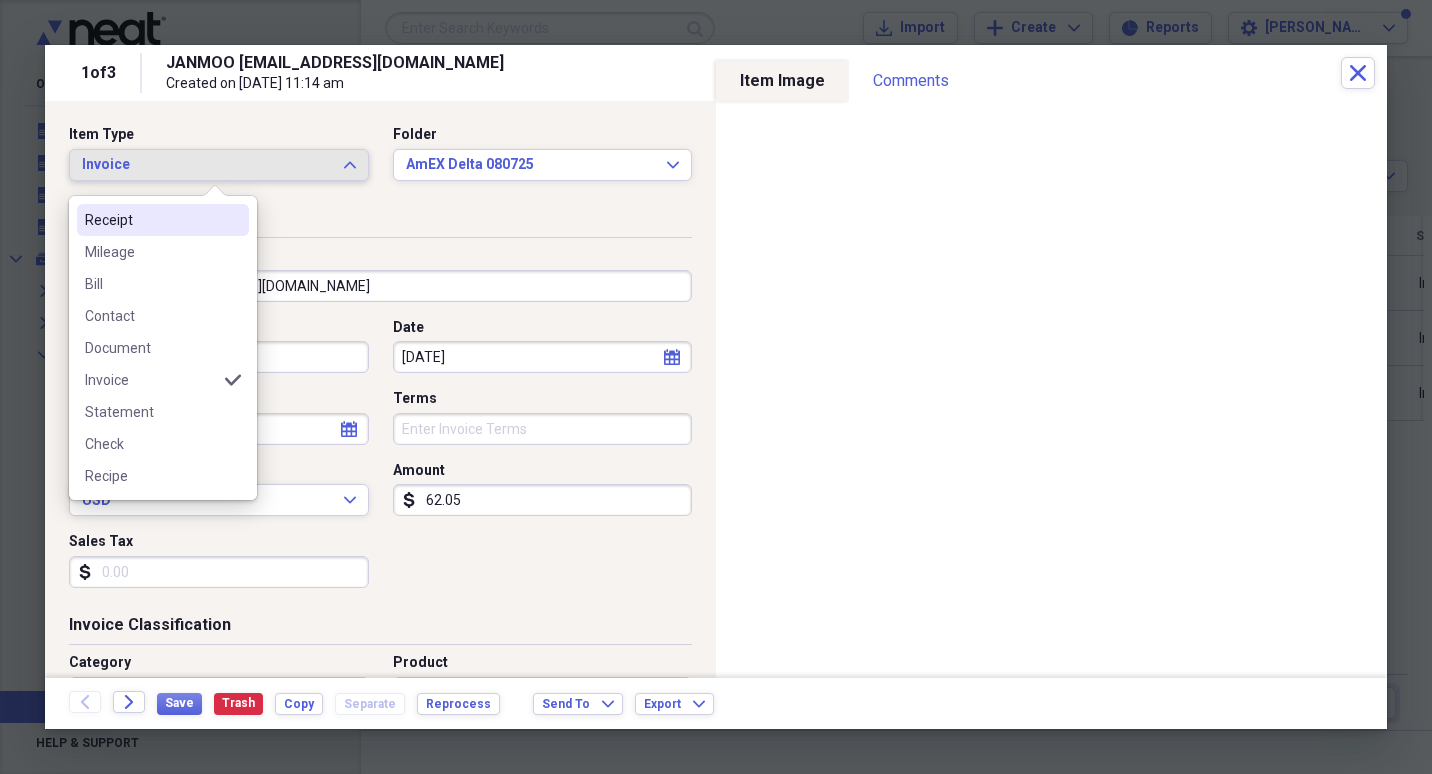 click on "Receipt" at bounding box center (151, 220) 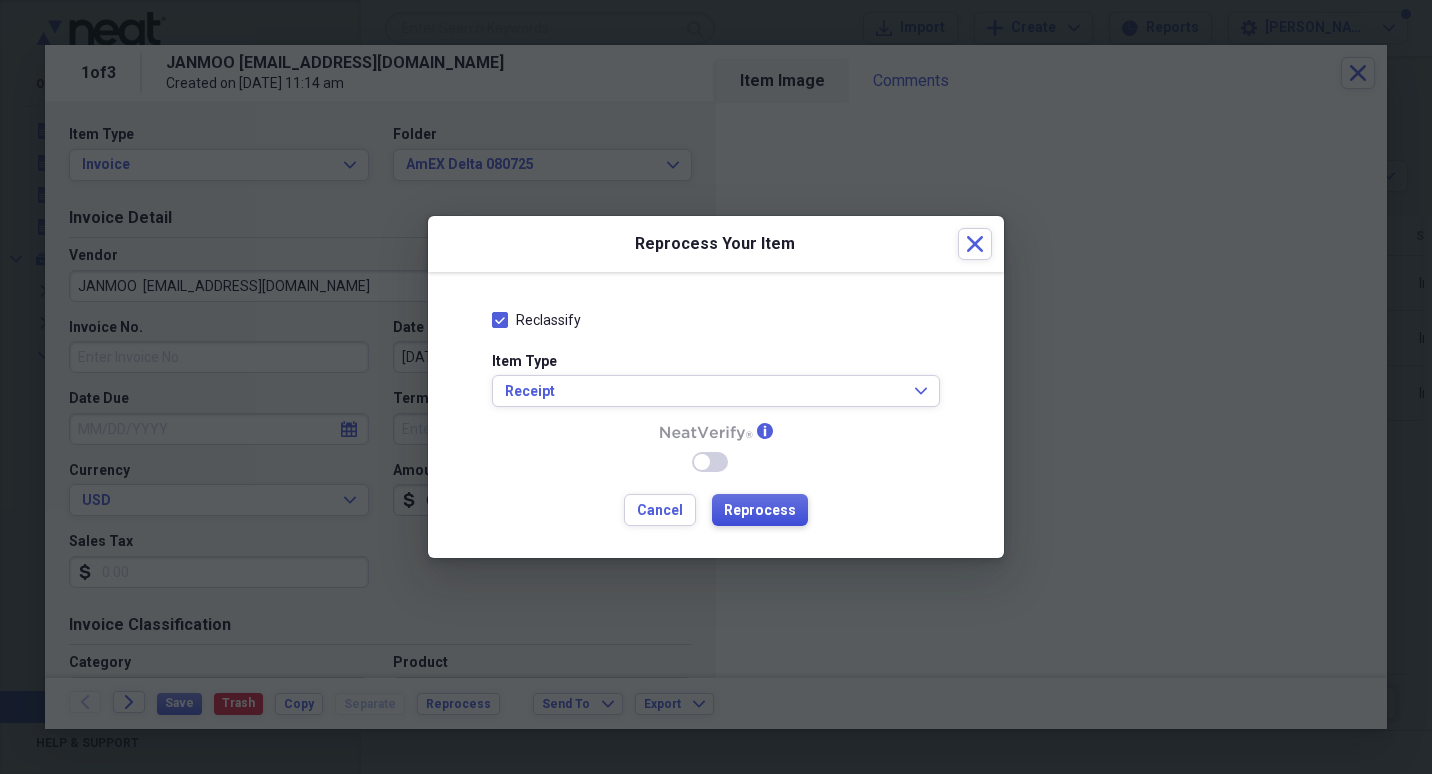click on "Reprocess" at bounding box center (760, 510) 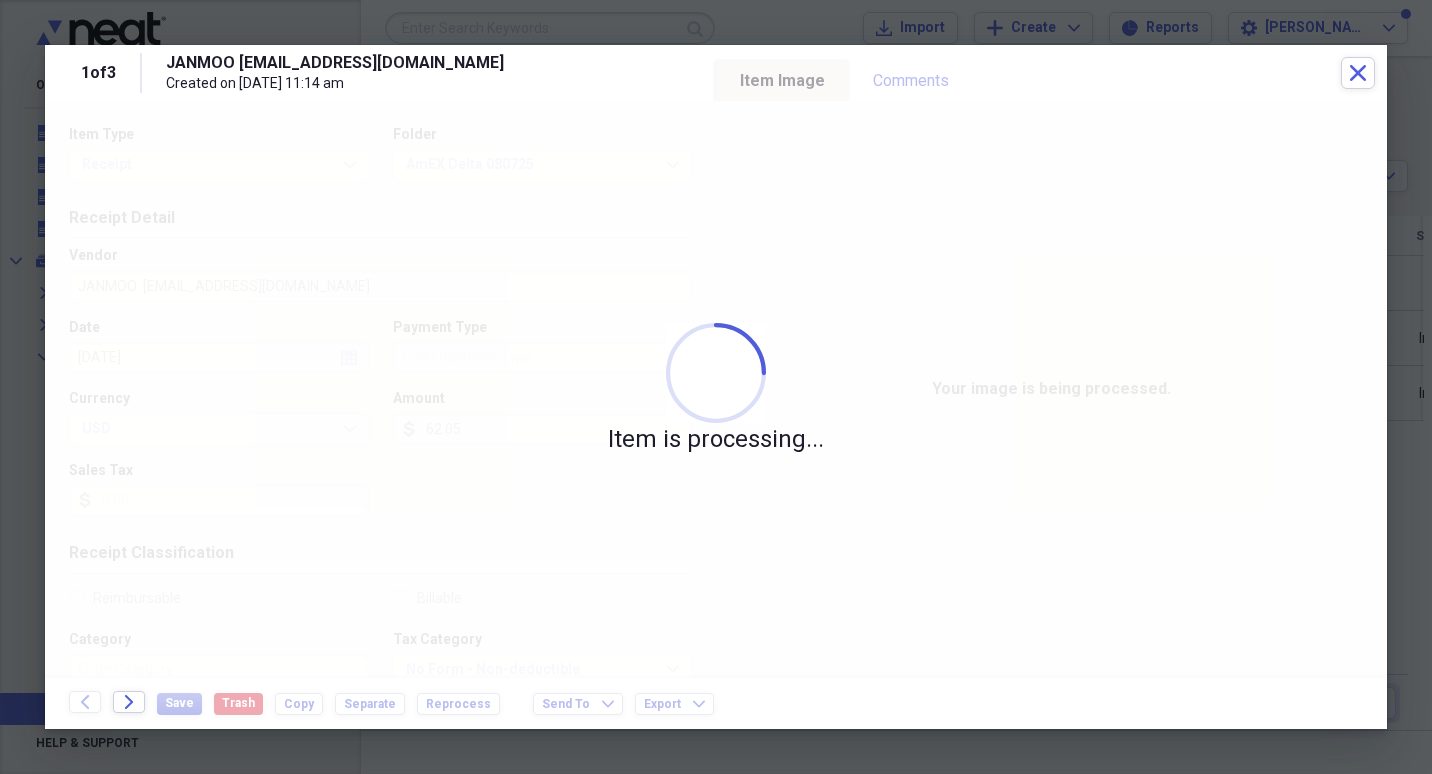 type on "Amazon" 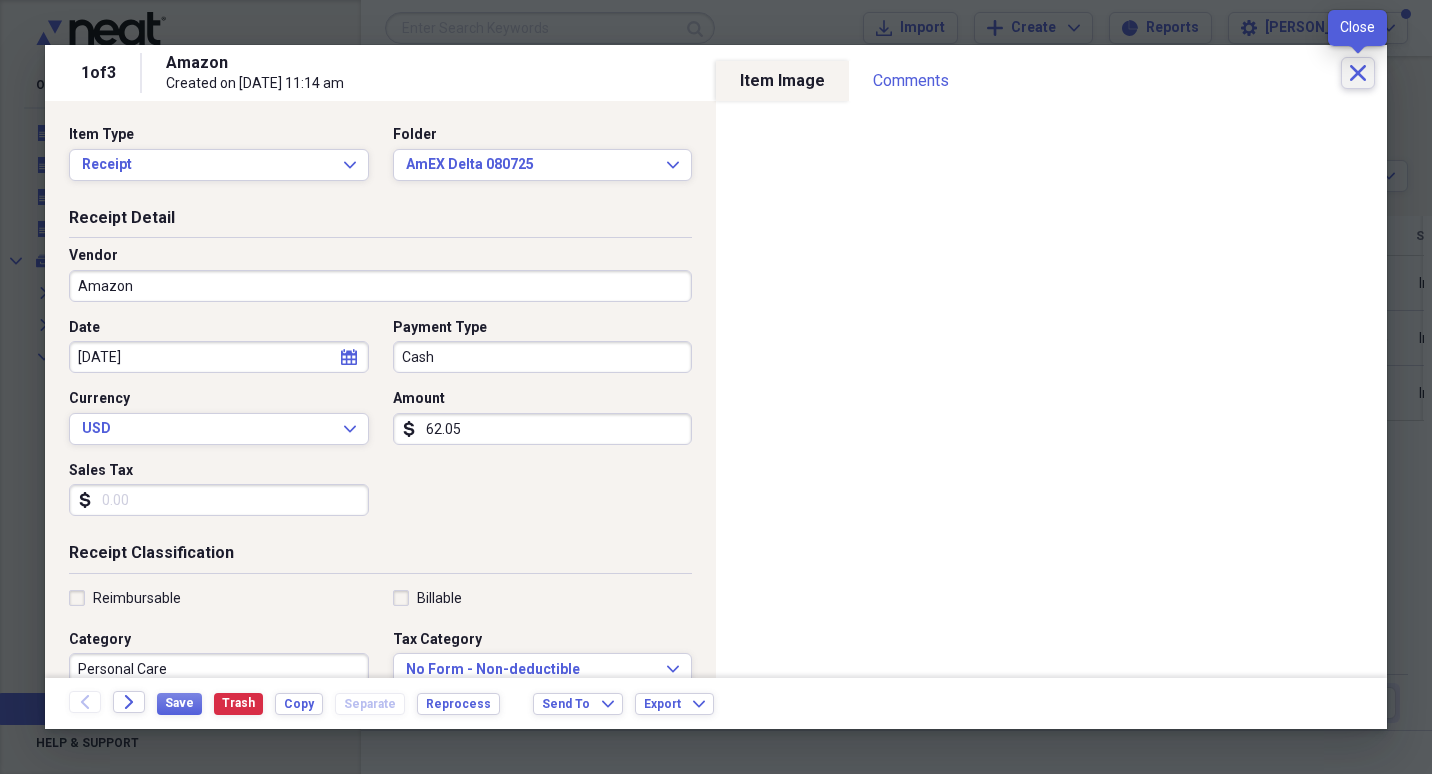 click on "Close" 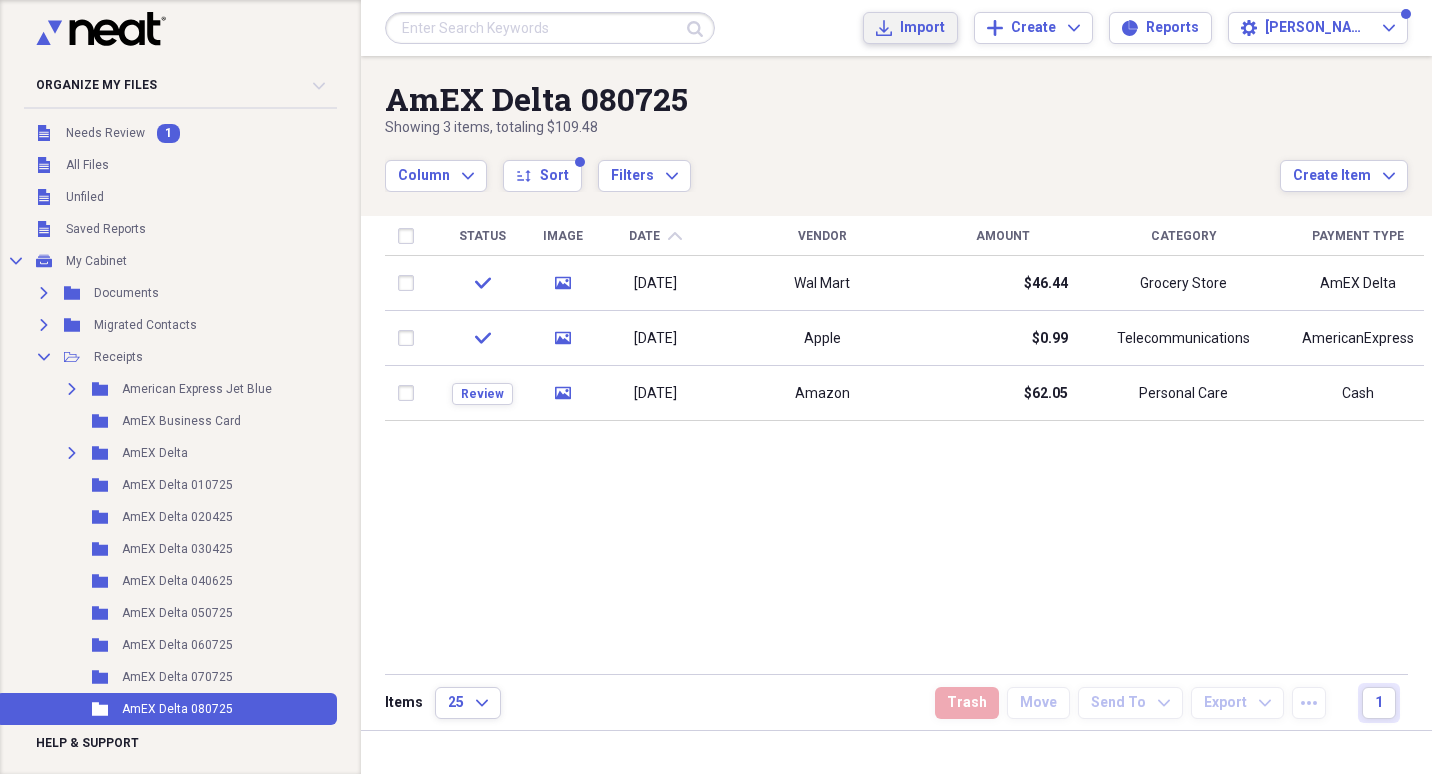 click on "Import" at bounding box center [922, 28] 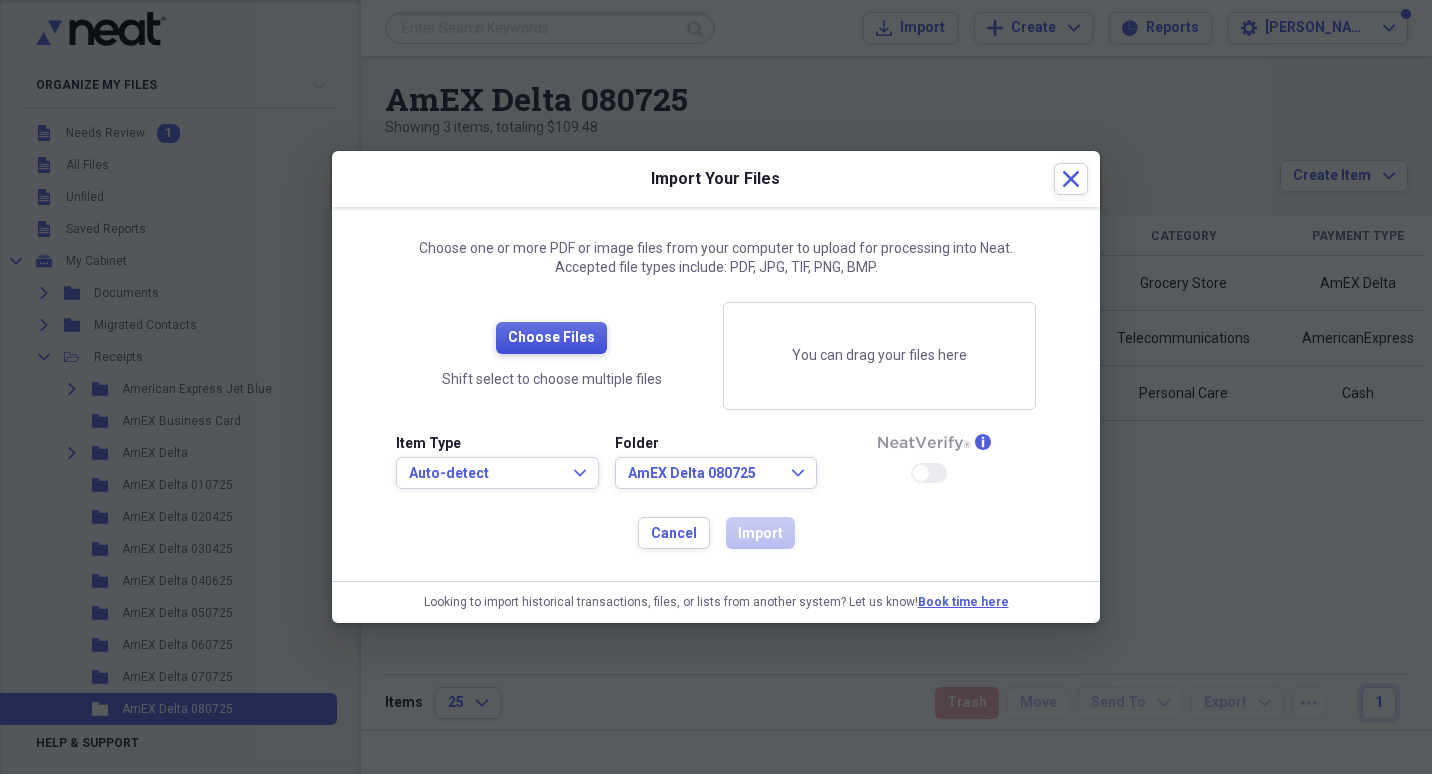 click on "Choose Files" at bounding box center (551, 338) 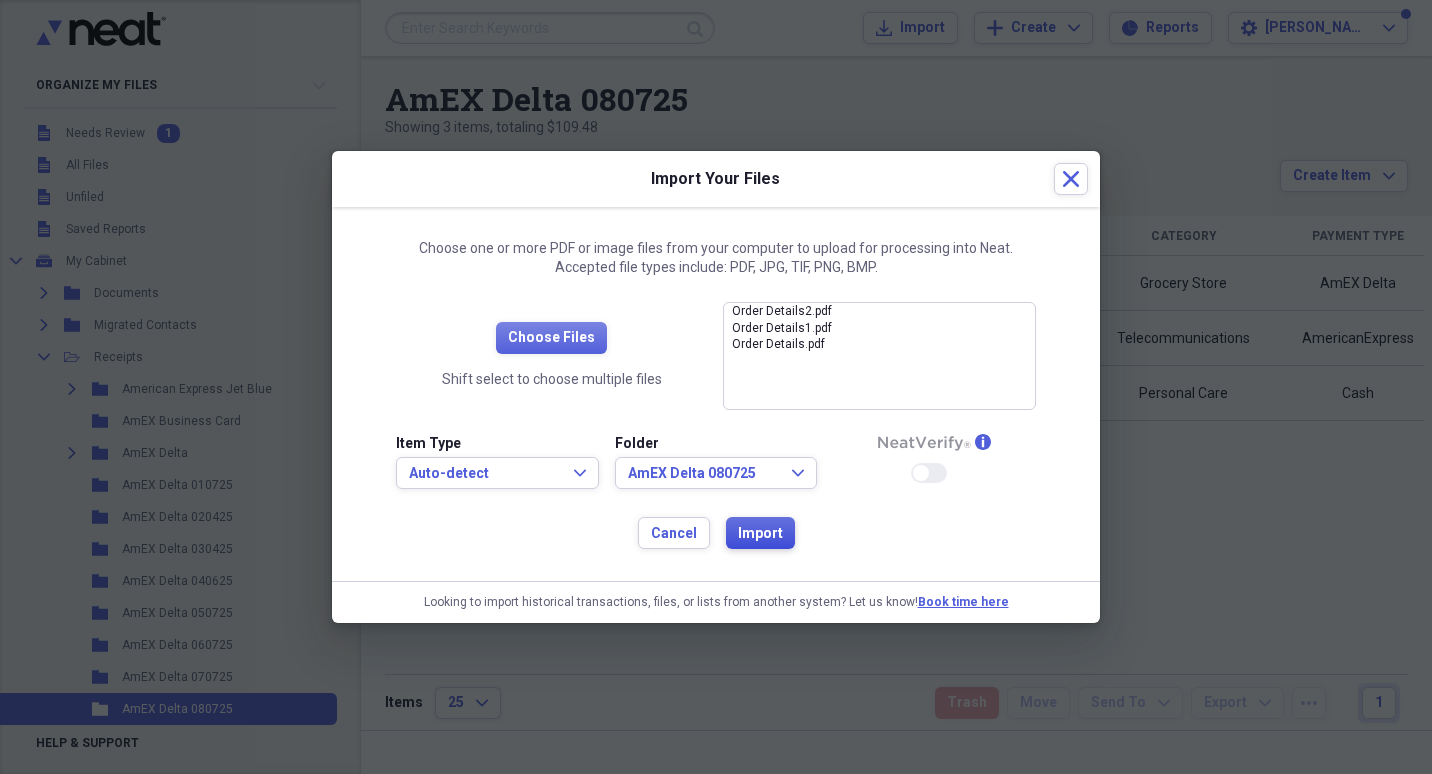 click on "Import" at bounding box center [760, 534] 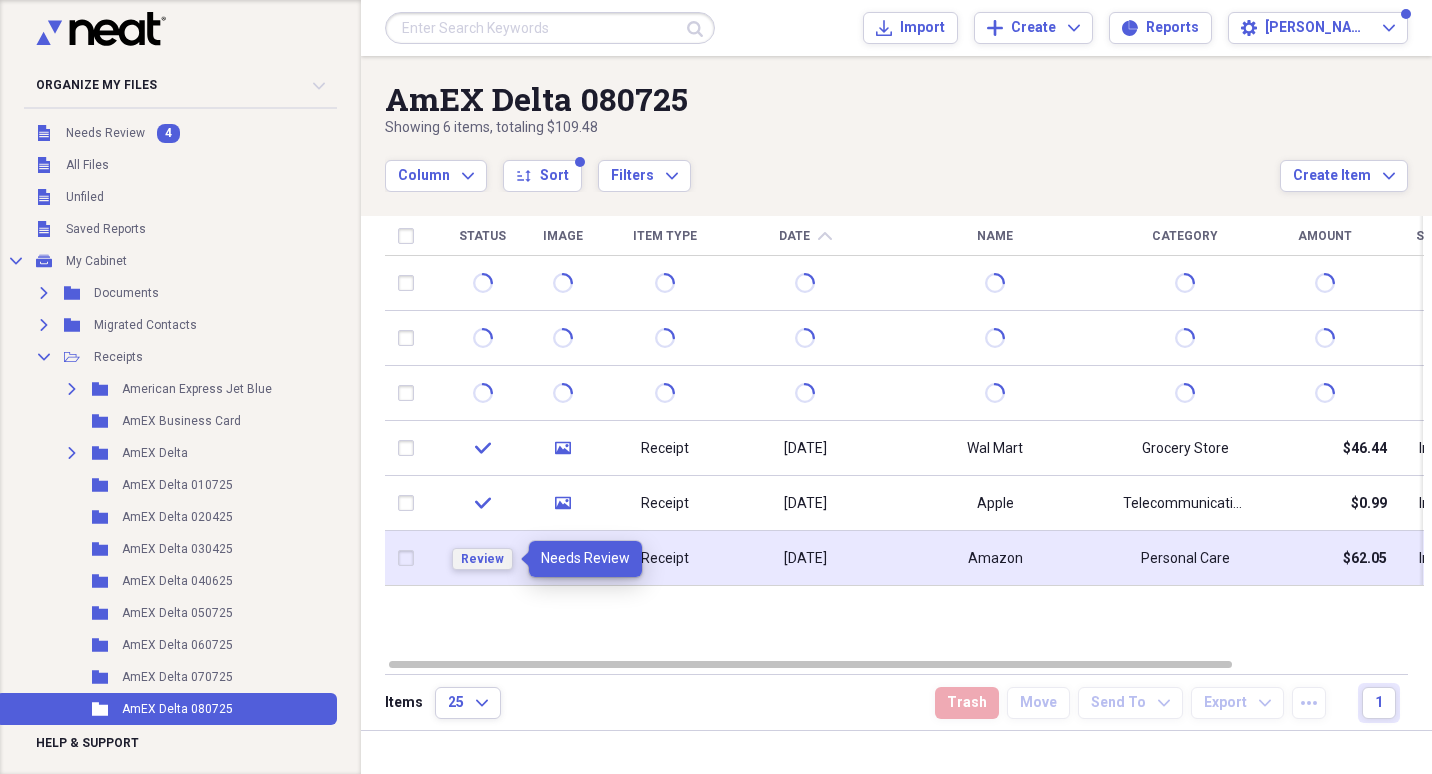 drag, startPoint x: 490, startPoint y: 558, endPoint x: 480, endPoint y: 559, distance: 10.049875 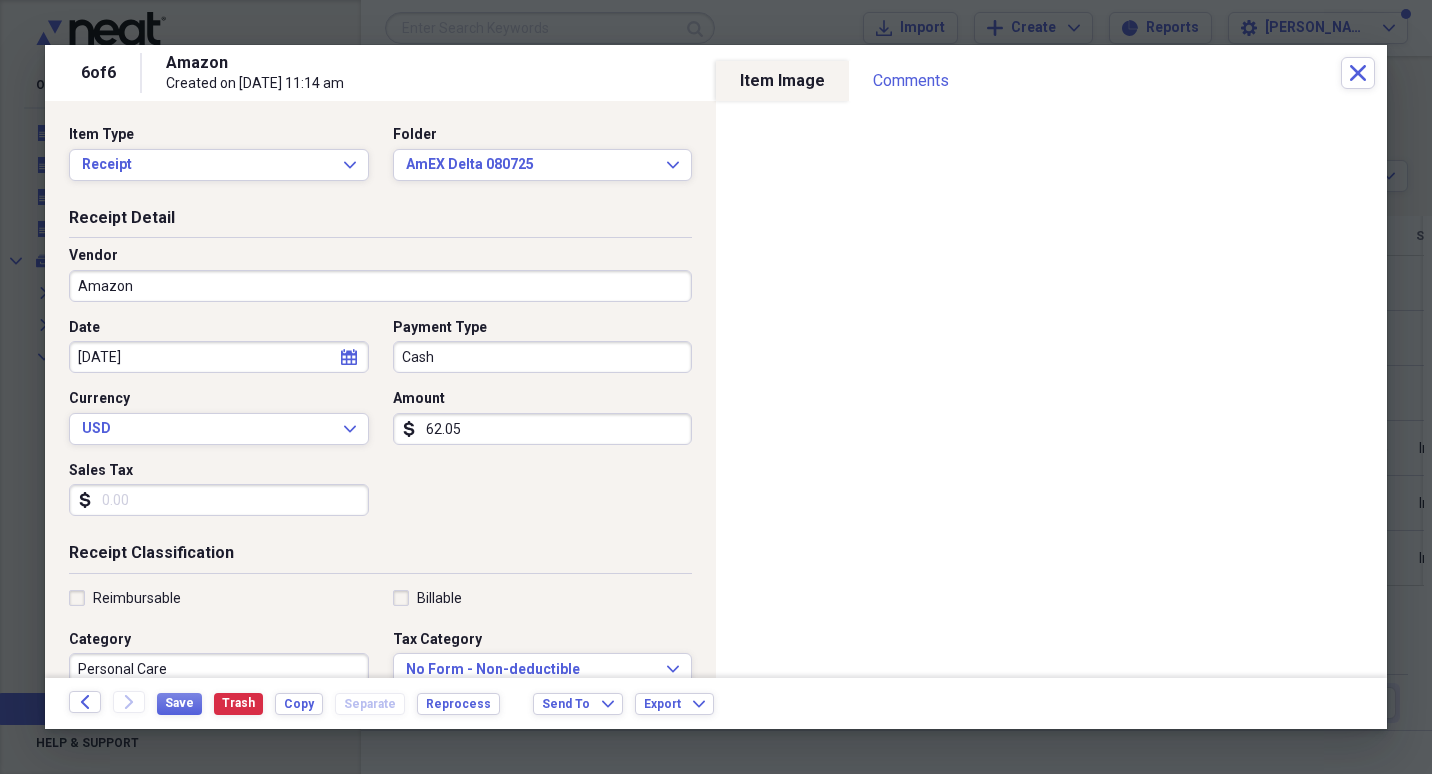 click on "62.05" at bounding box center (543, 429) 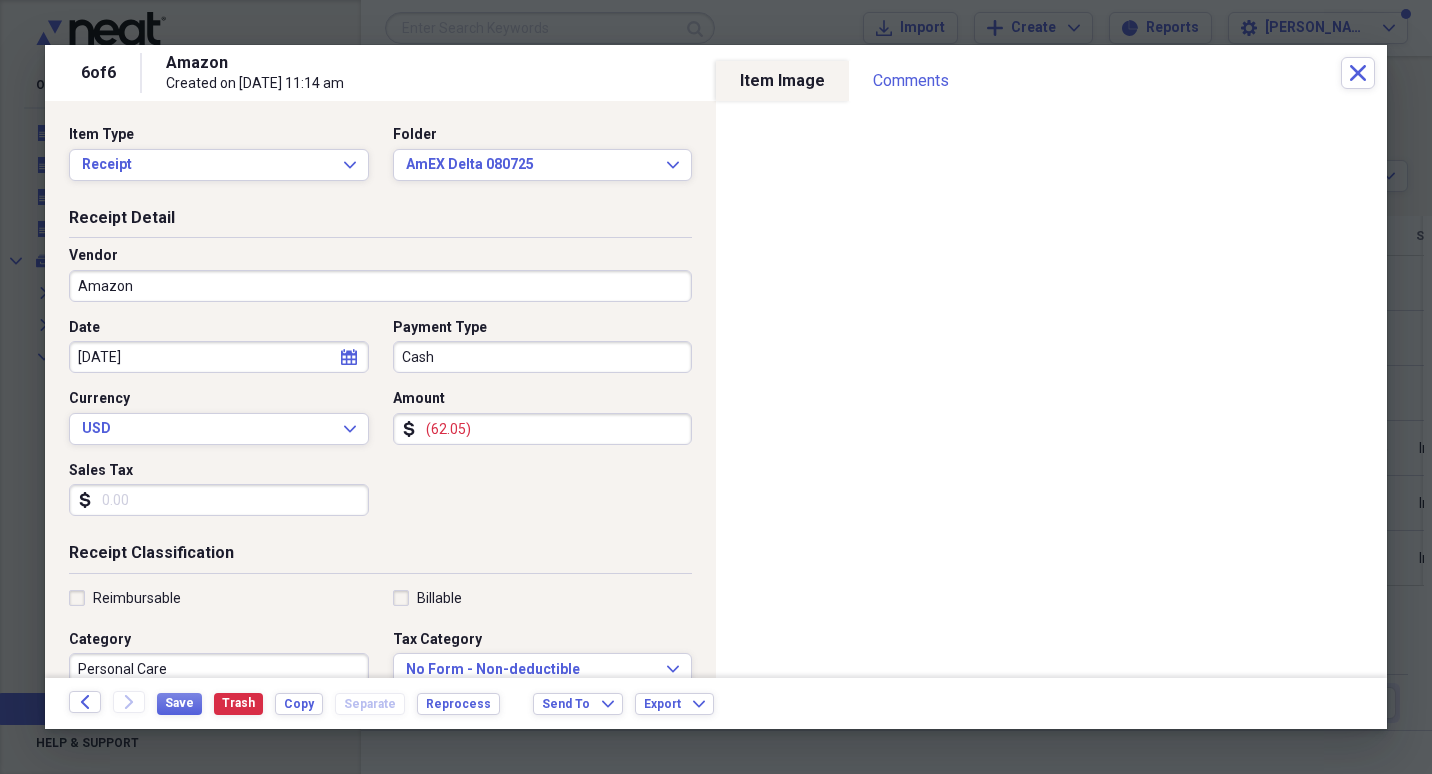 click on "Cash" at bounding box center [543, 357] 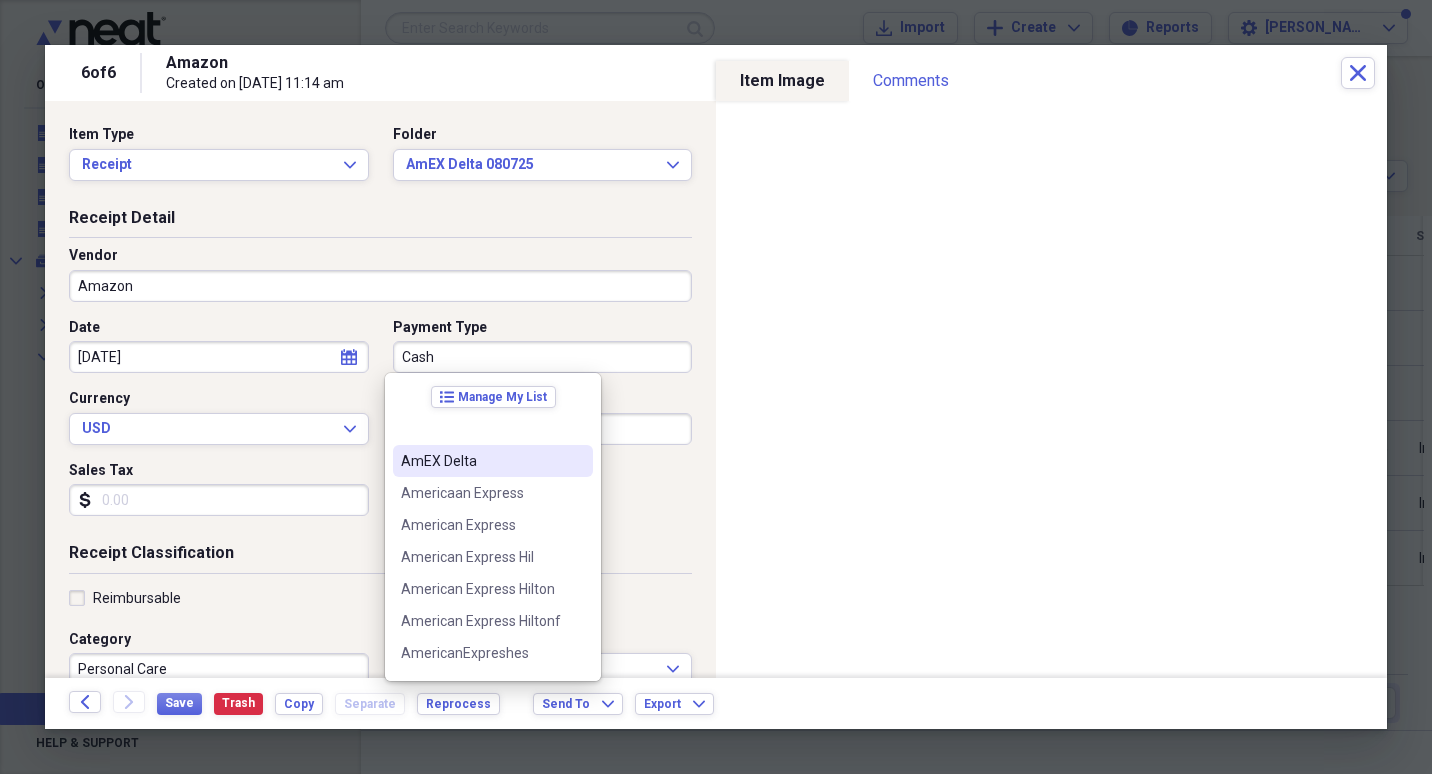 click on "AmEX Delta" at bounding box center [481, 461] 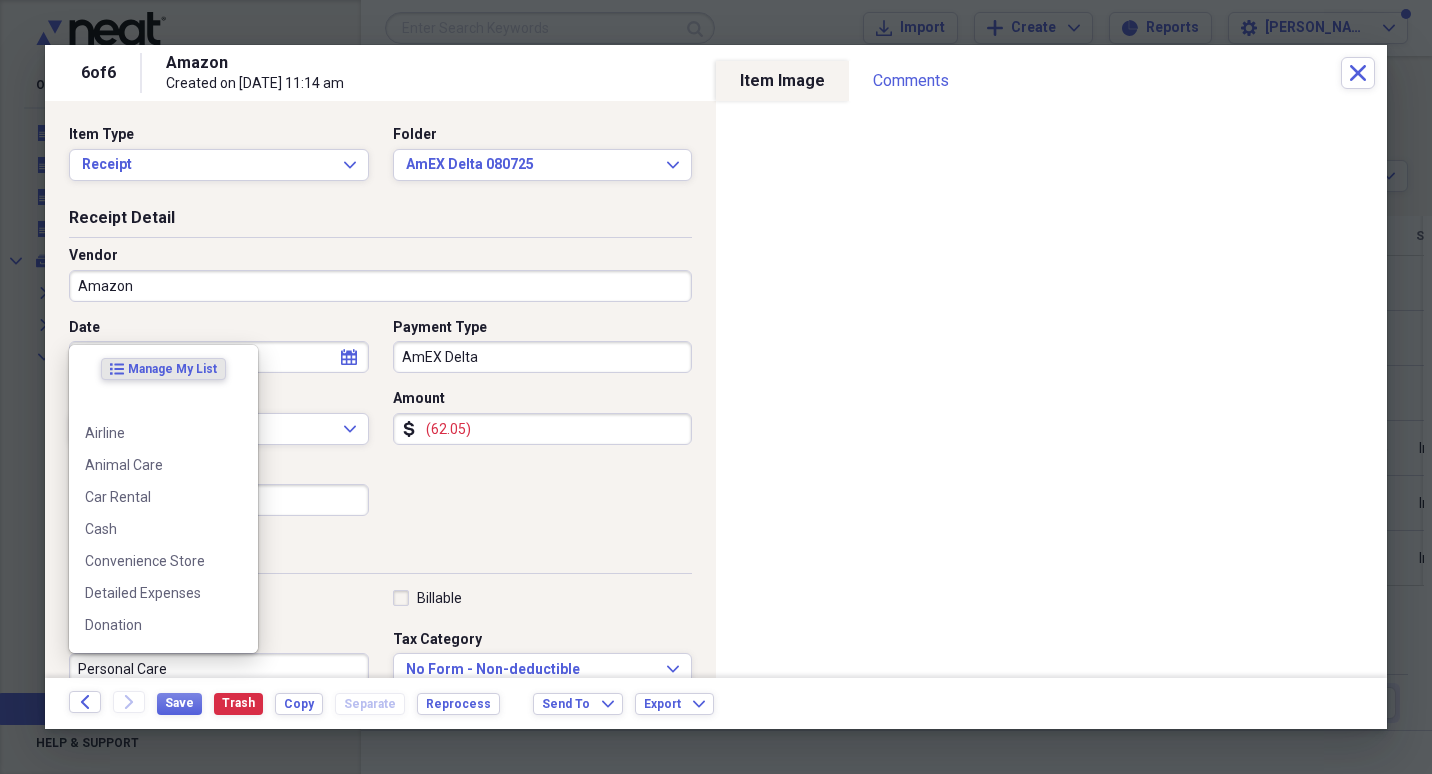 click on "Personal Care" at bounding box center [219, 669] 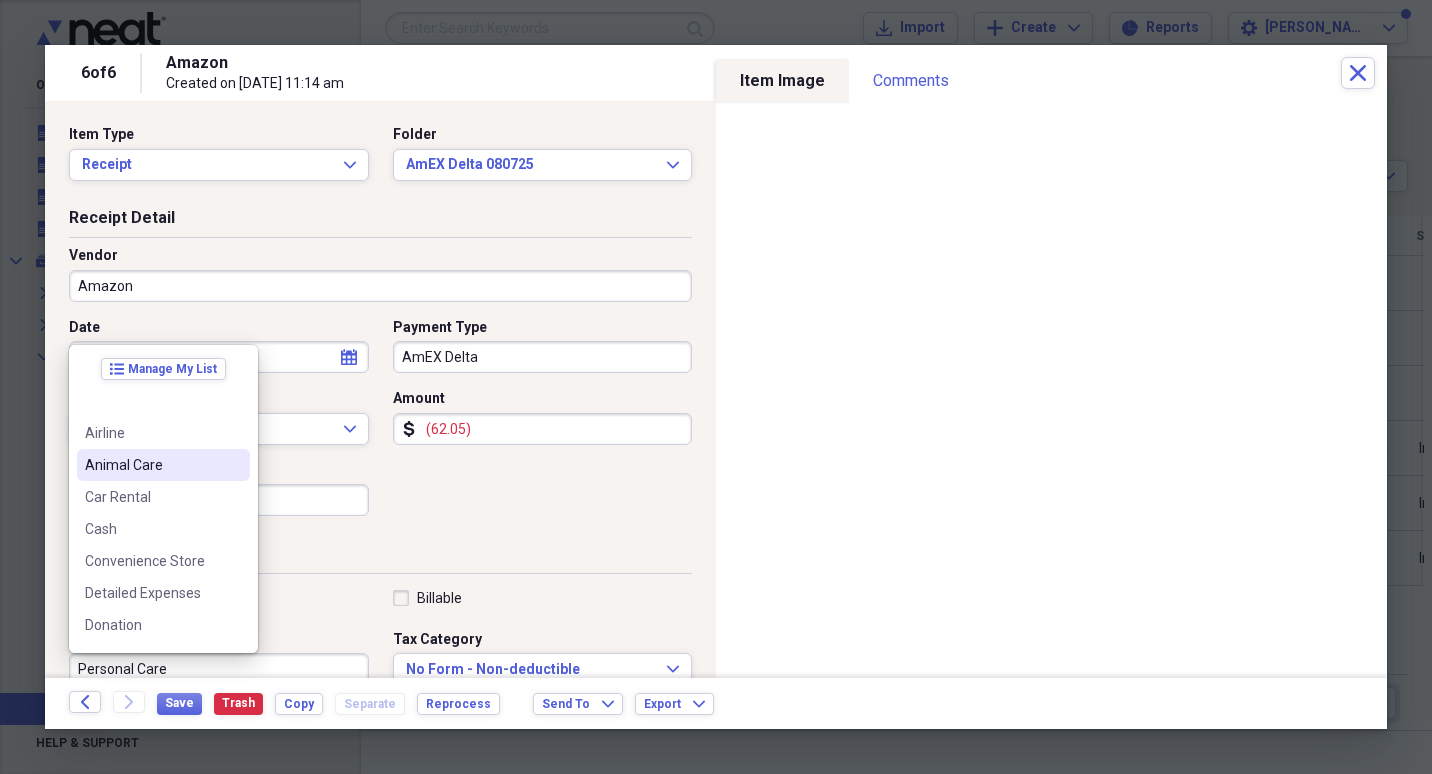 click on "Animal Care" at bounding box center (151, 465) 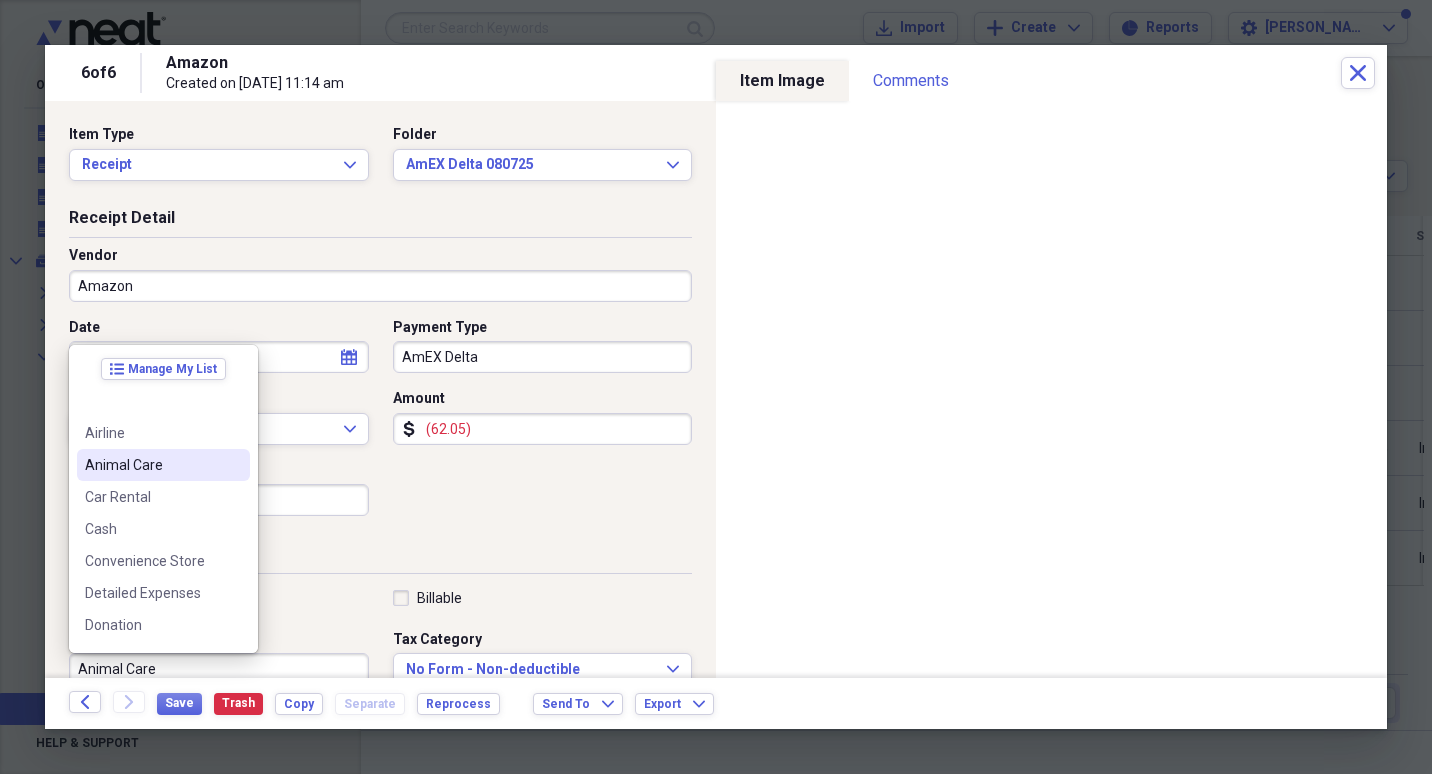 scroll, scrollTop: 7, scrollLeft: 0, axis: vertical 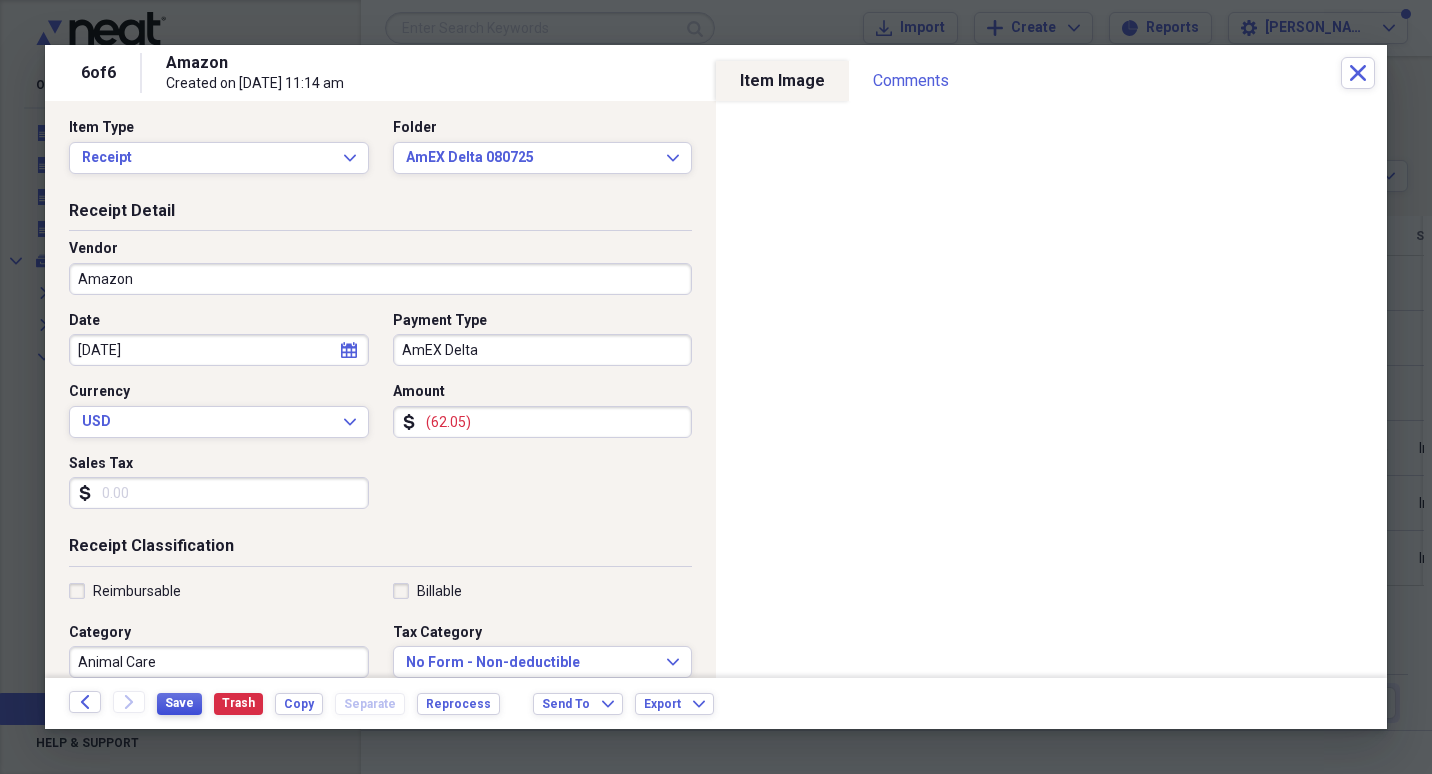 click on "Save" at bounding box center [179, 703] 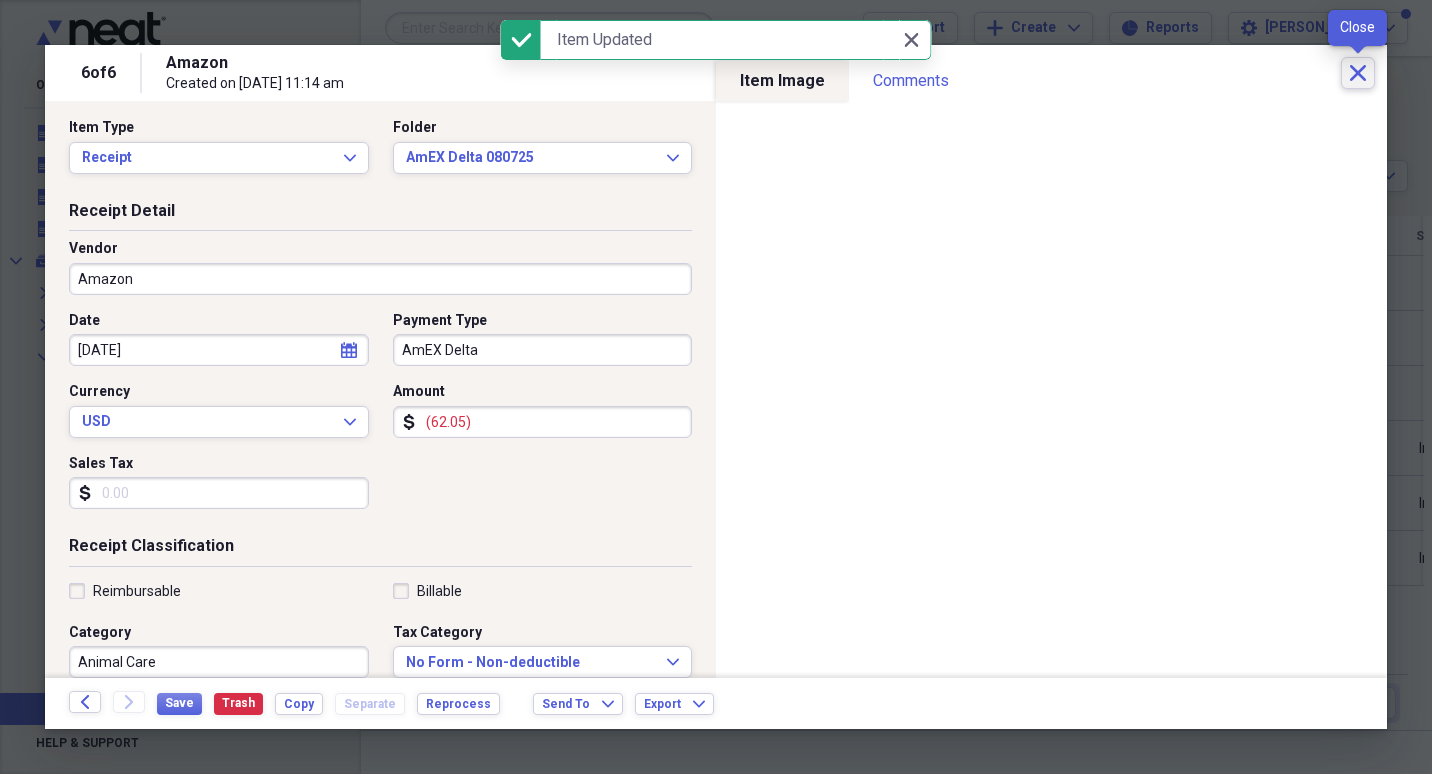 click on "Close" 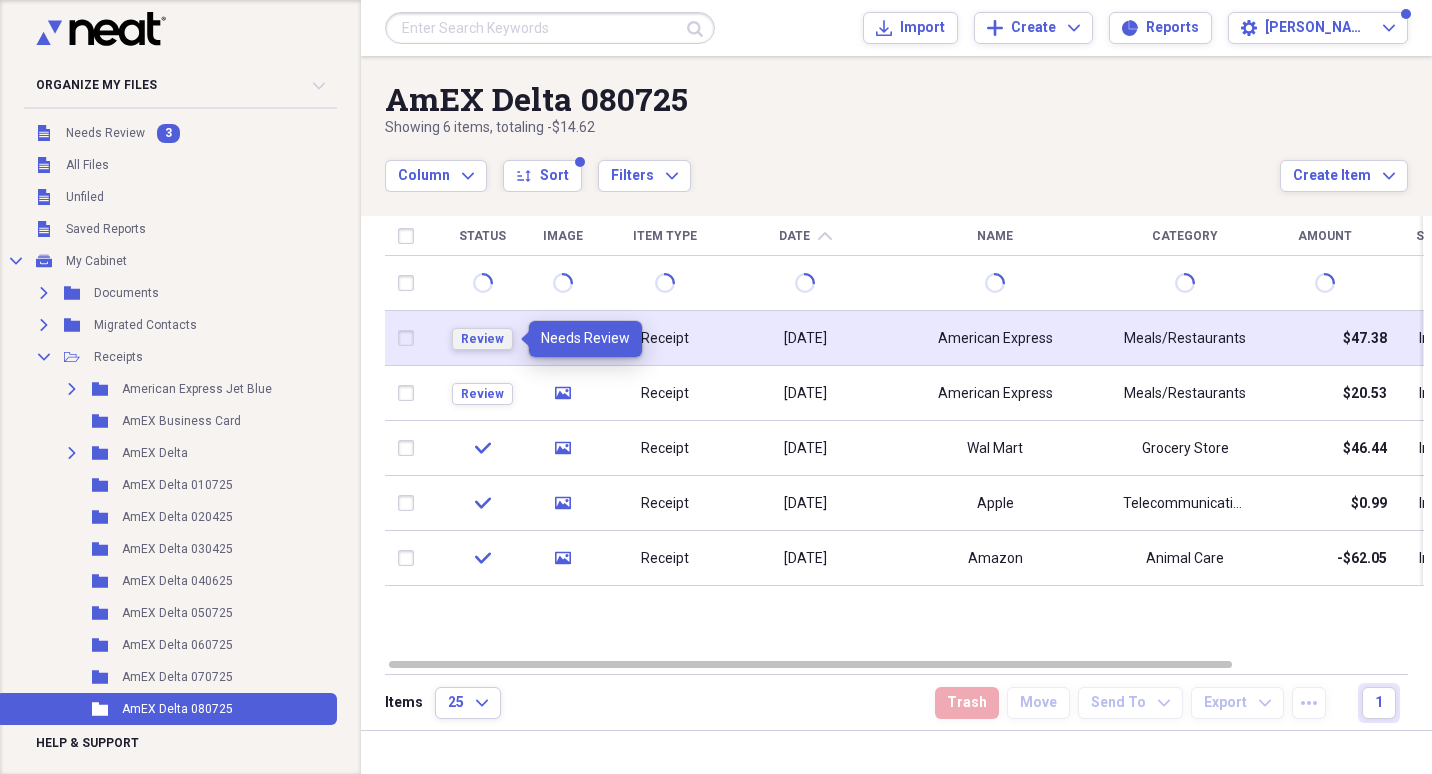 click on "Review" at bounding box center [482, 339] 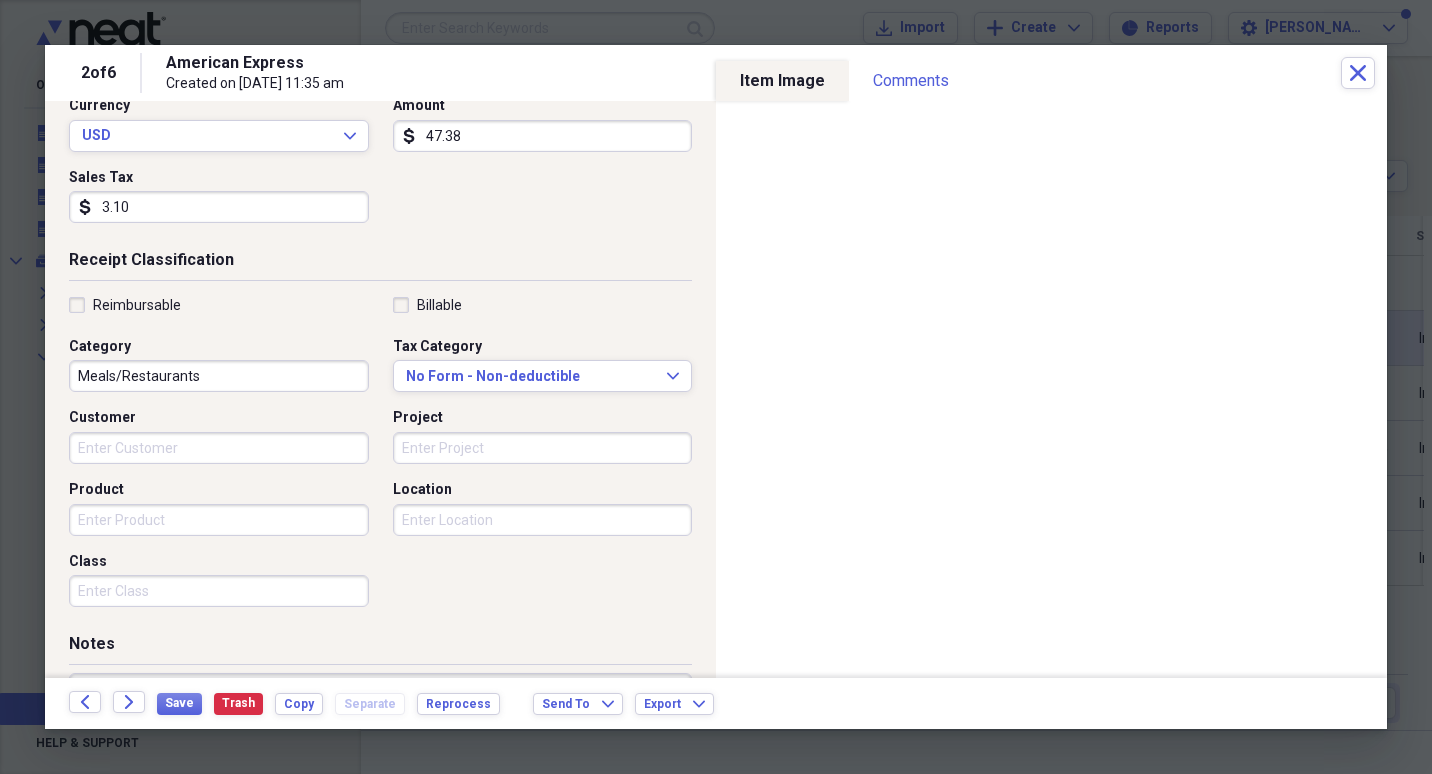 scroll, scrollTop: 300, scrollLeft: 0, axis: vertical 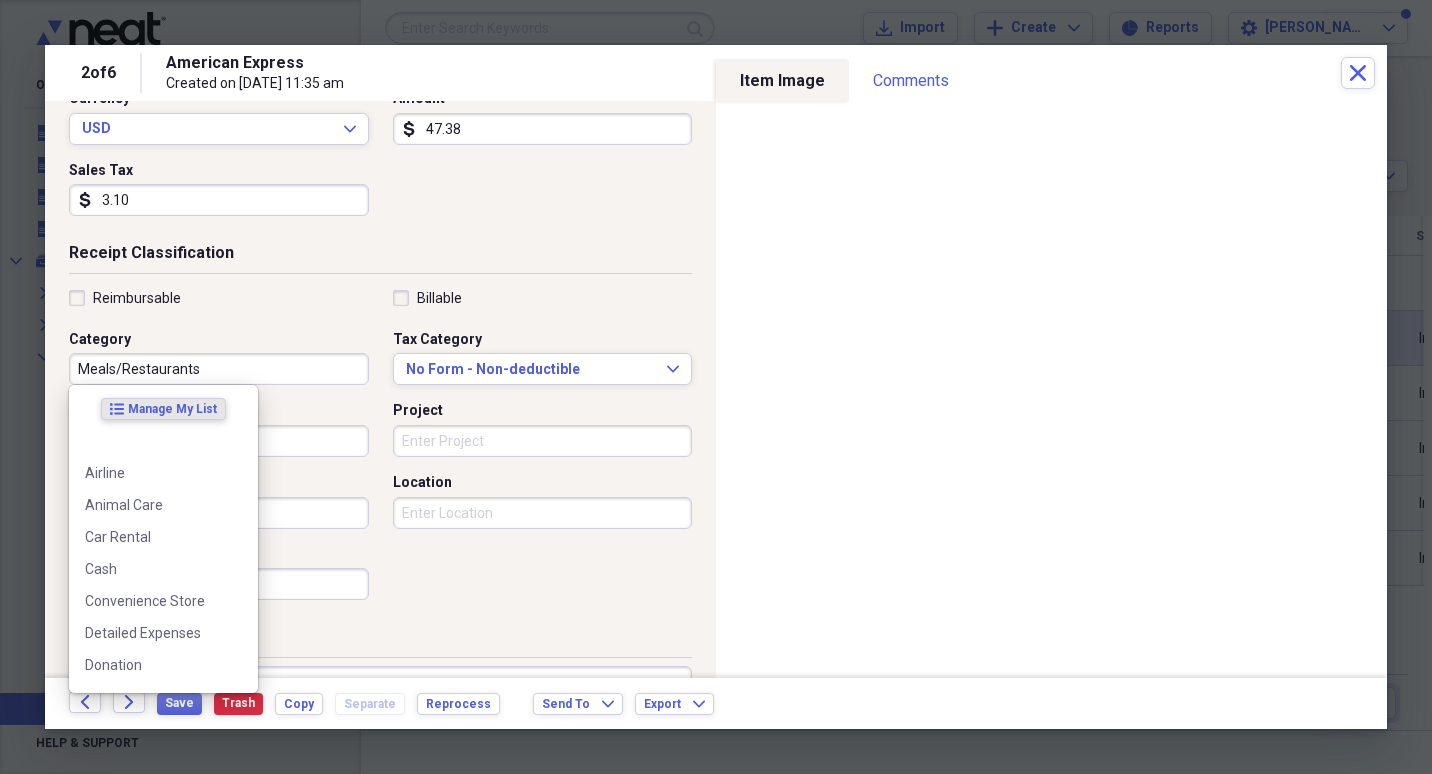 drag, startPoint x: 212, startPoint y: 372, endPoint x: 57, endPoint y: 403, distance: 158.06961 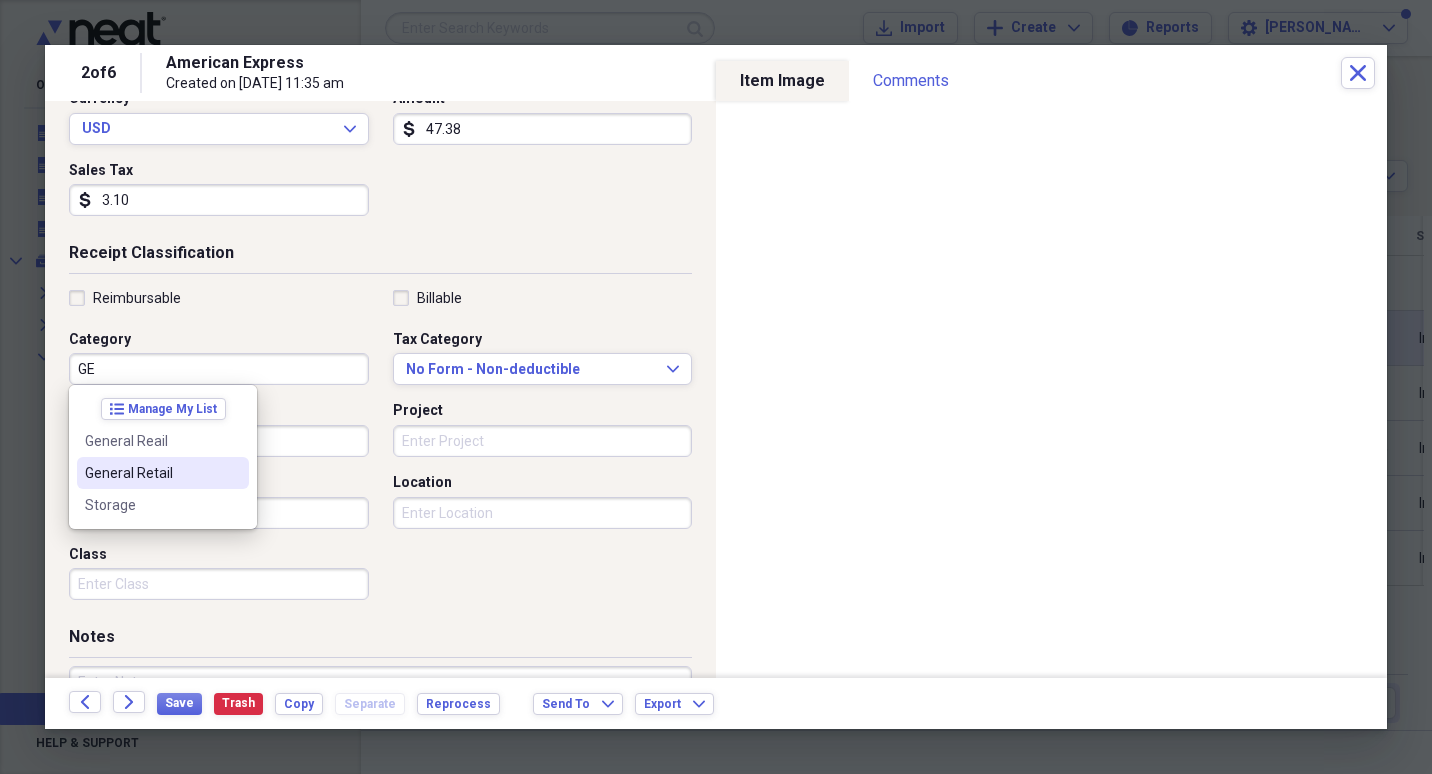 click on "General Retail" at bounding box center [151, 473] 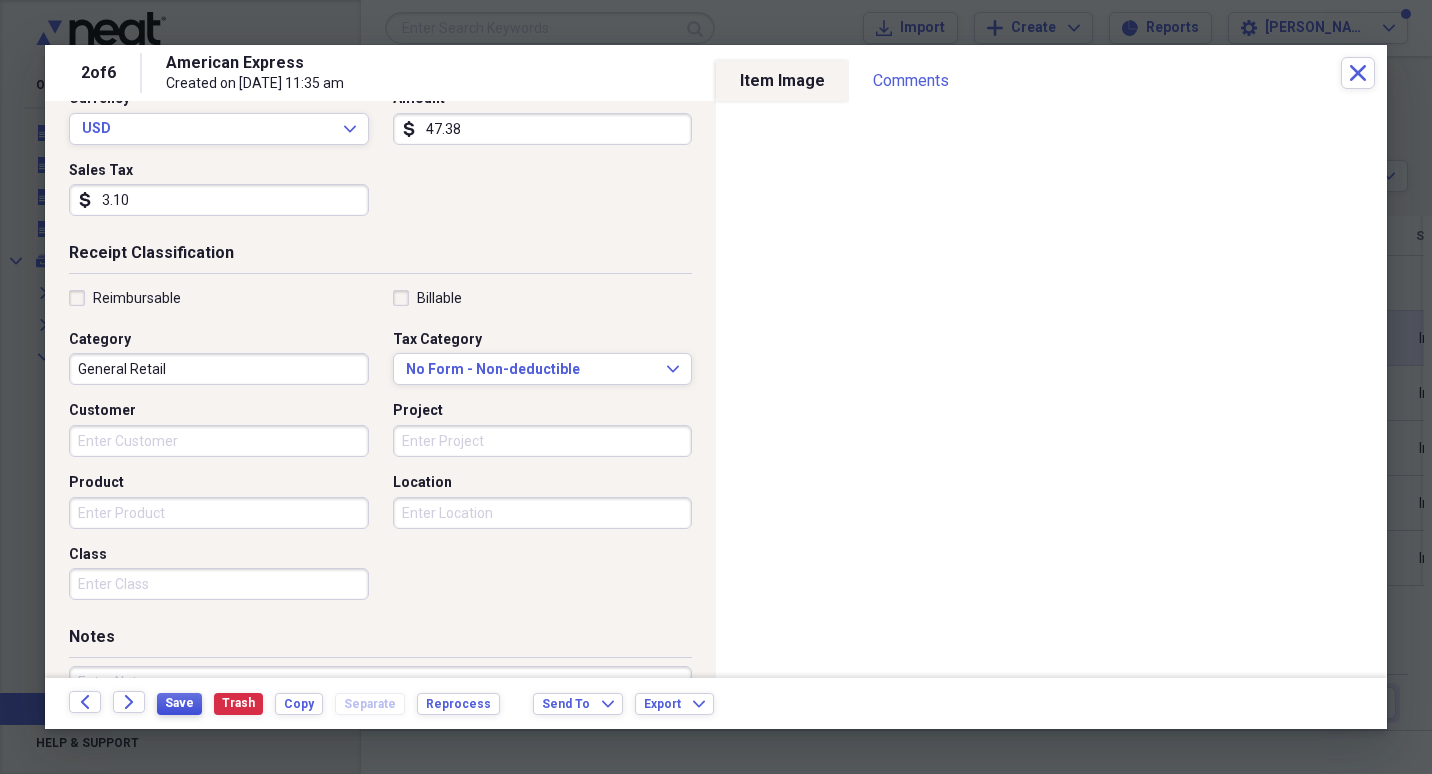 click on "Save" at bounding box center [179, 703] 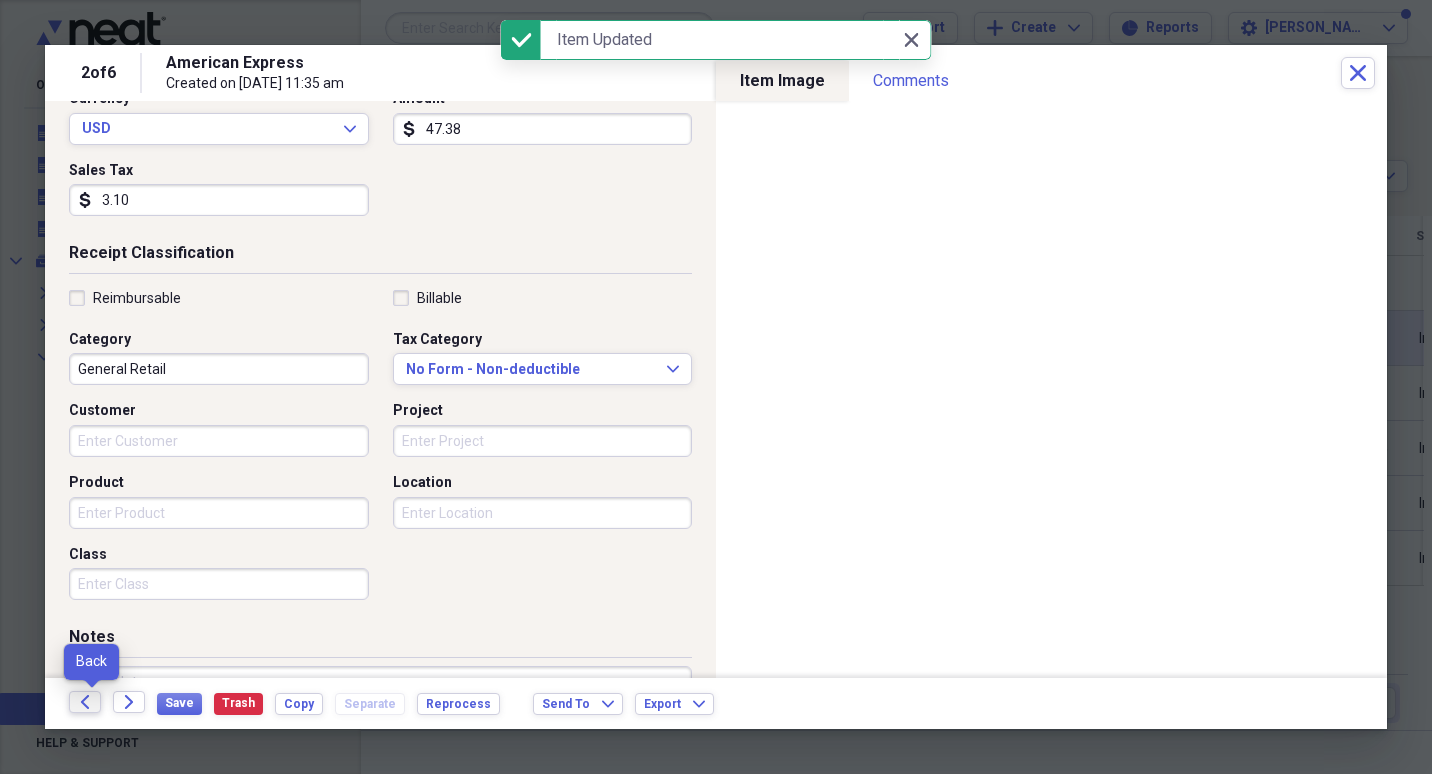 click 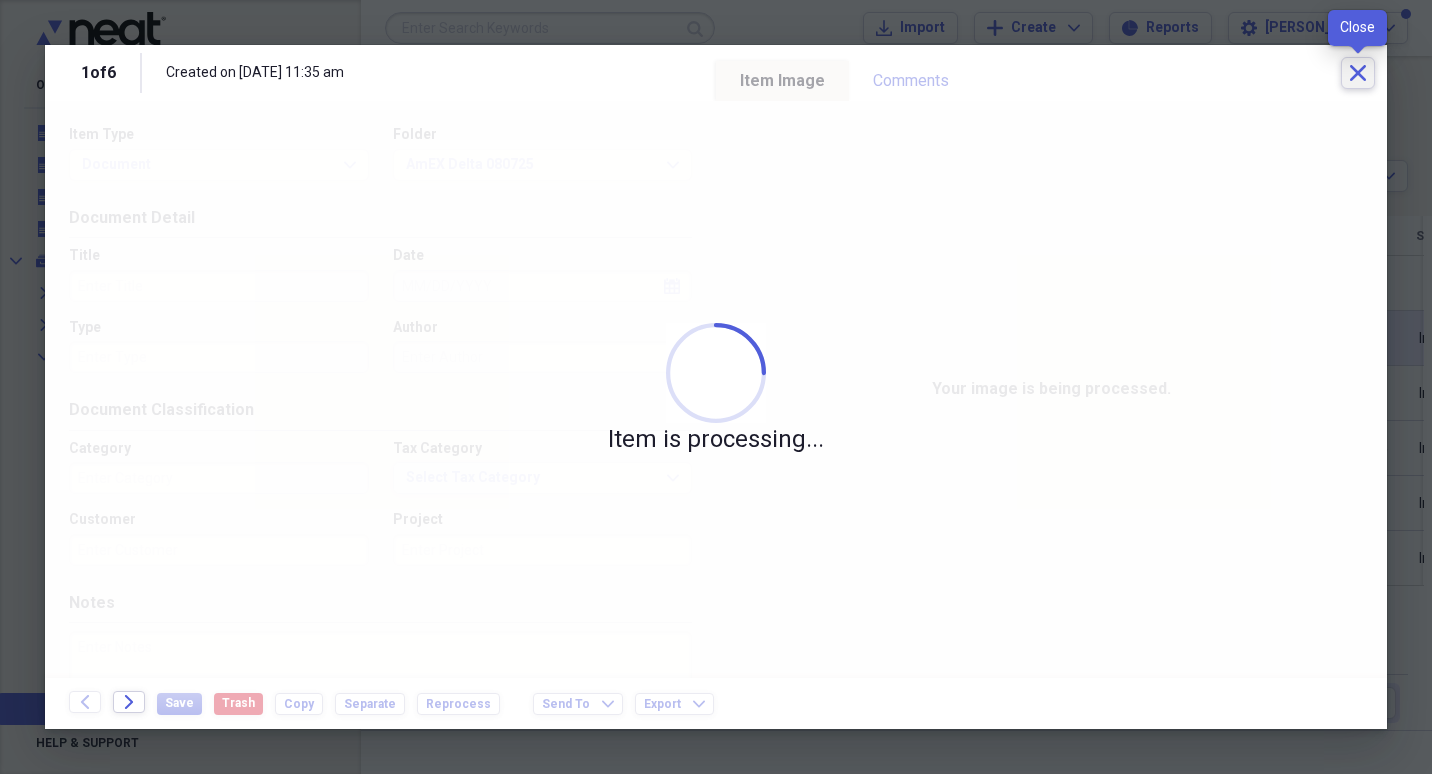 click on "Close" at bounding box center (1358, 73) 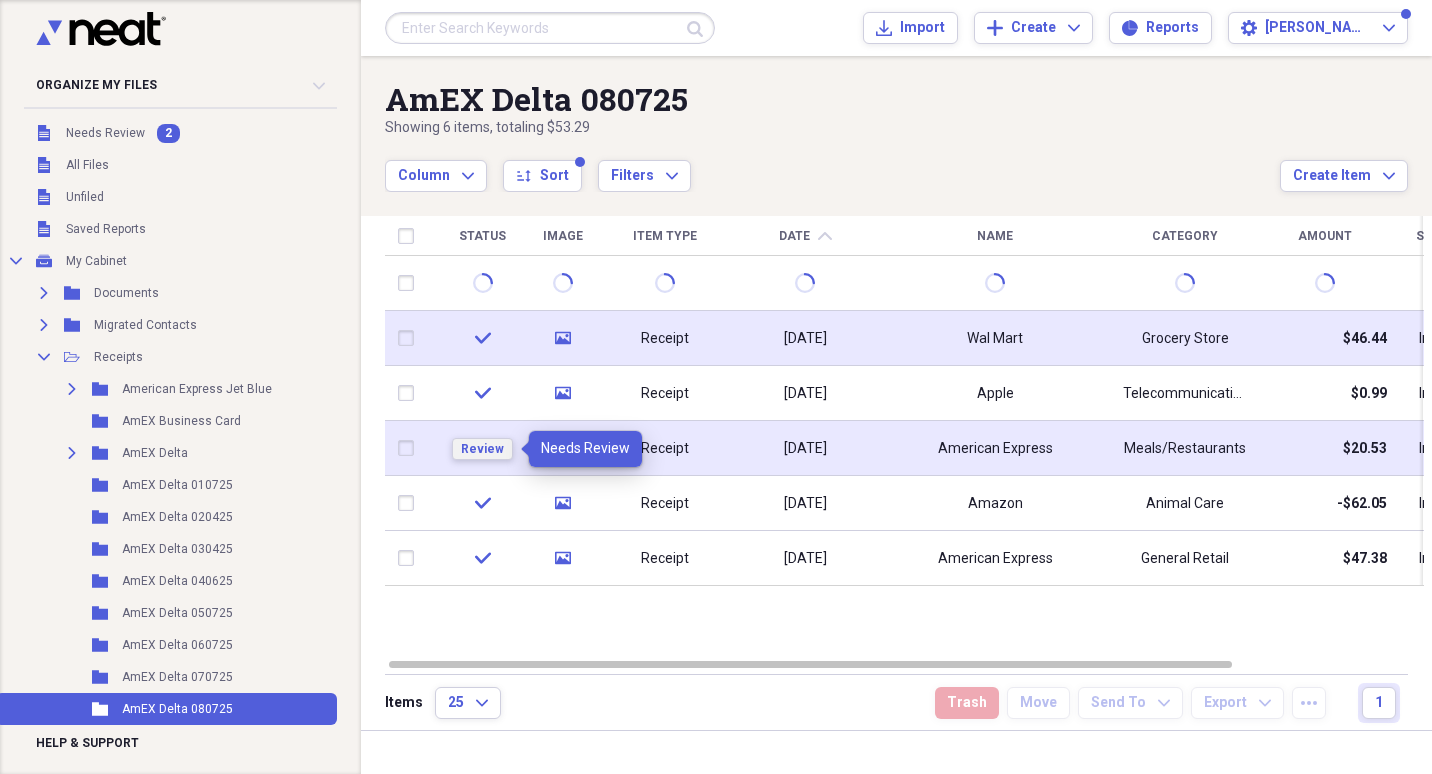 click on "Review" at bounding box center [482, 449] 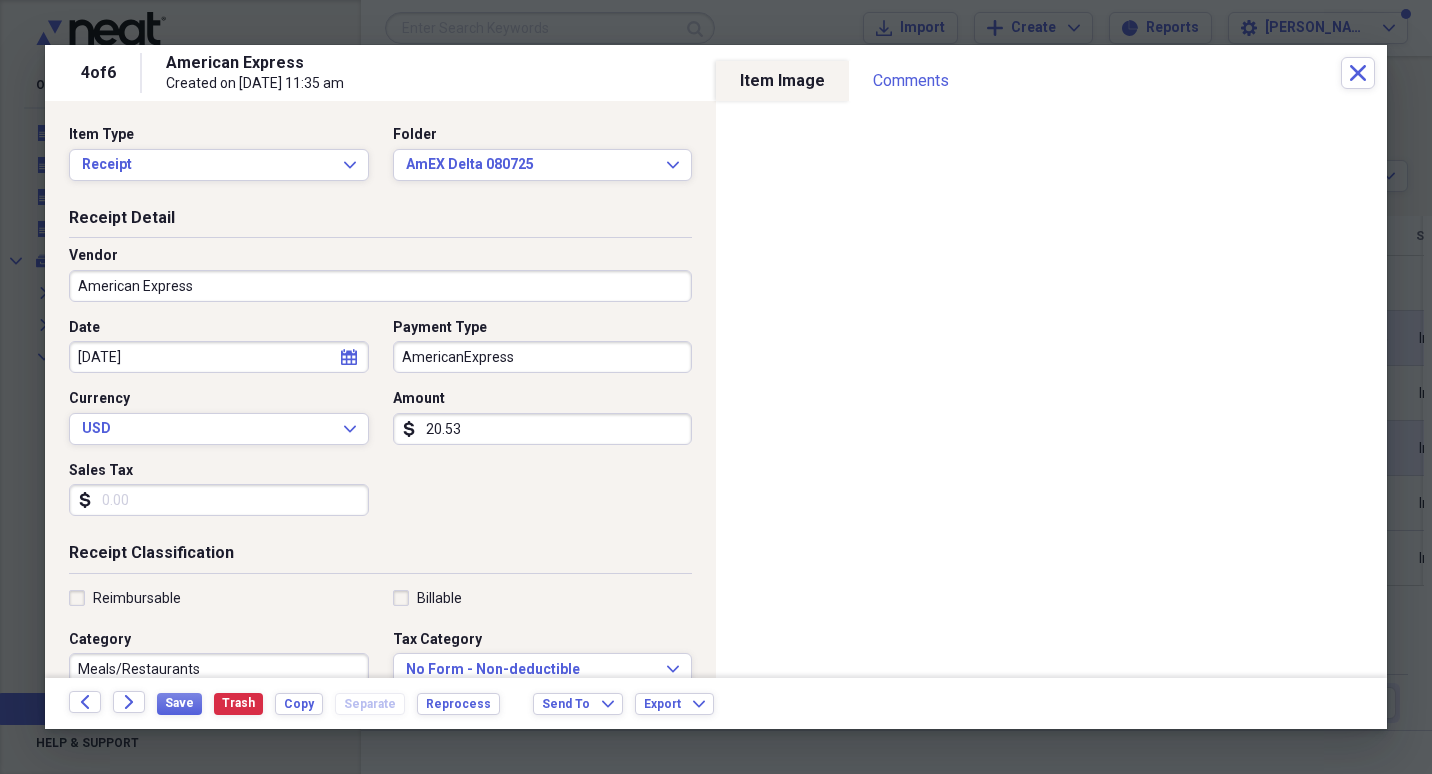 click on "Sales Tax" at bounding box center (219, 500) 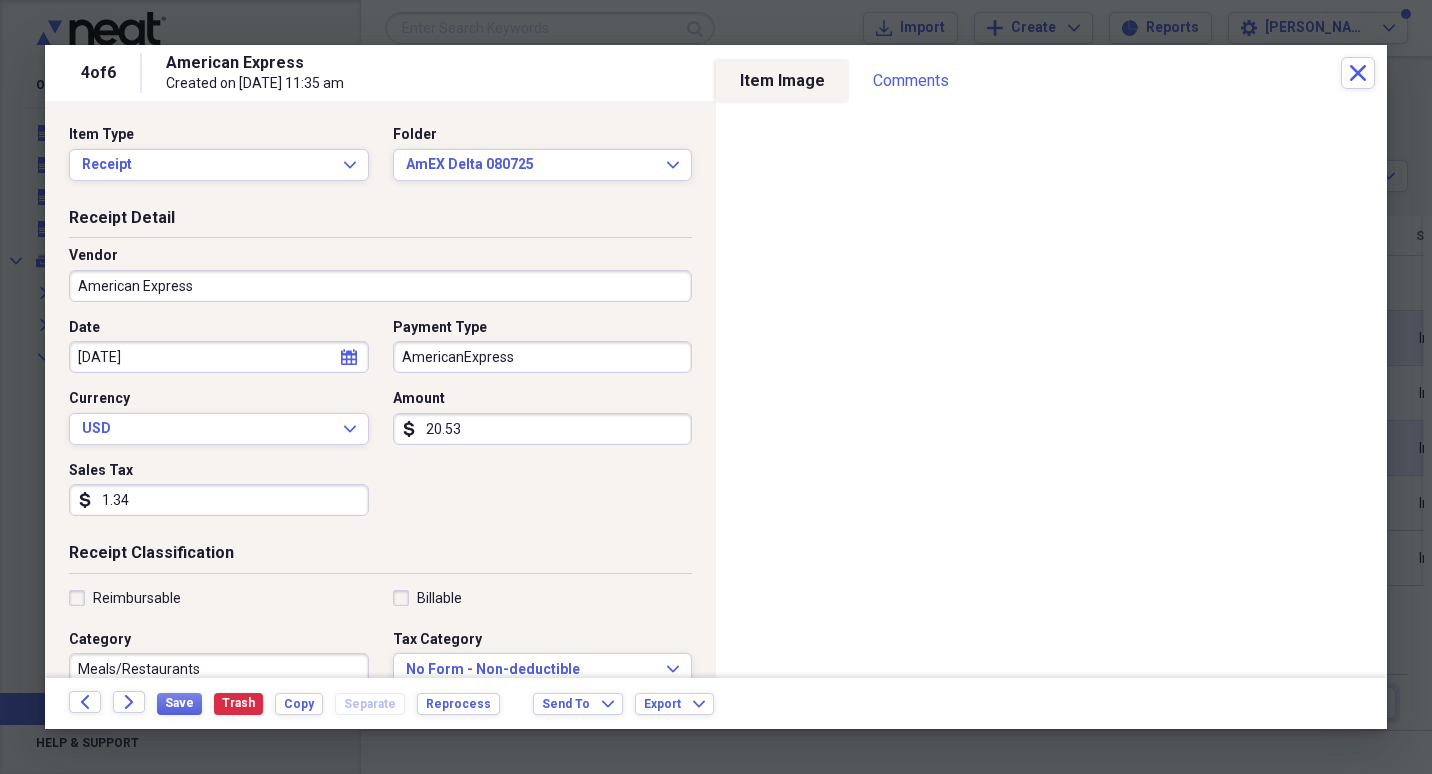 type on "1.34" 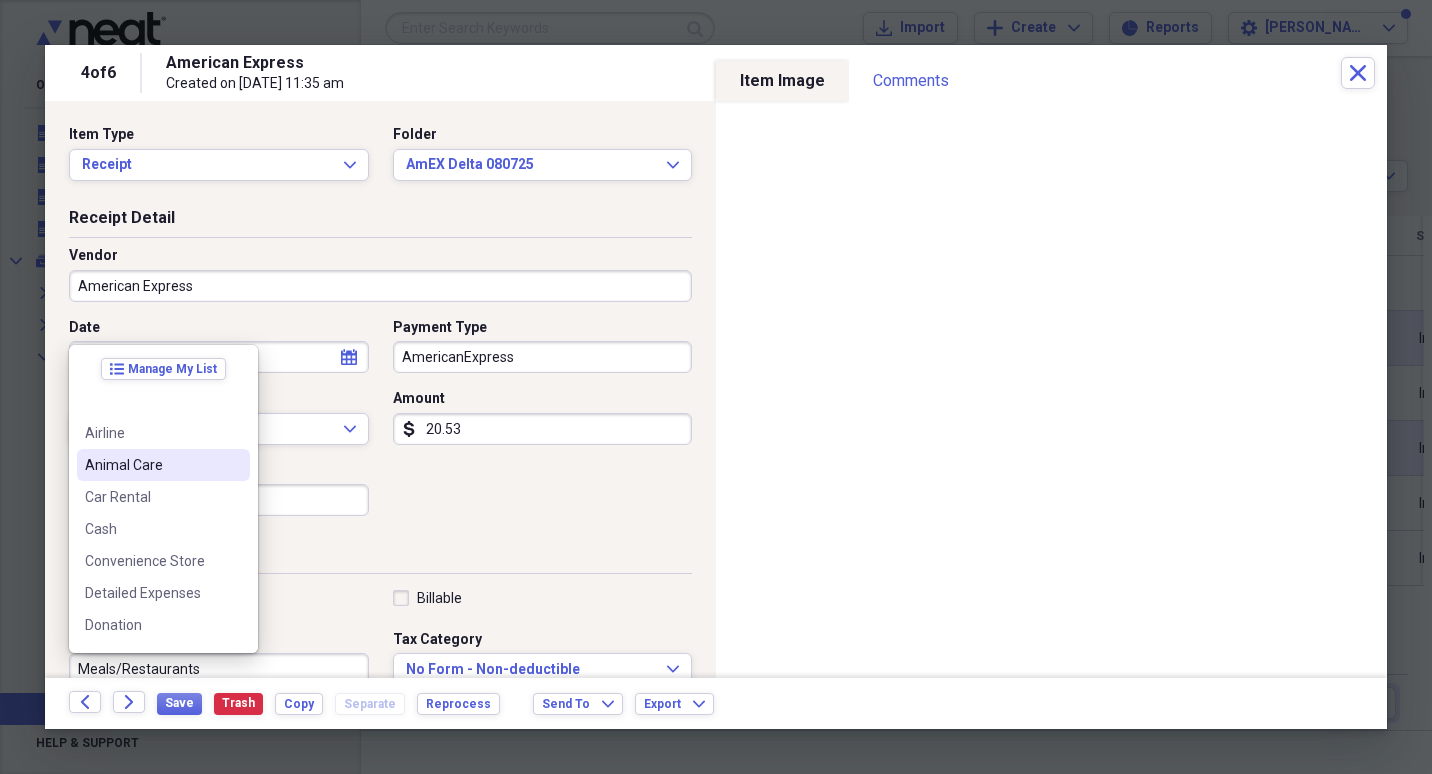 click on "Animal Care" at bounding box center [163, 465] 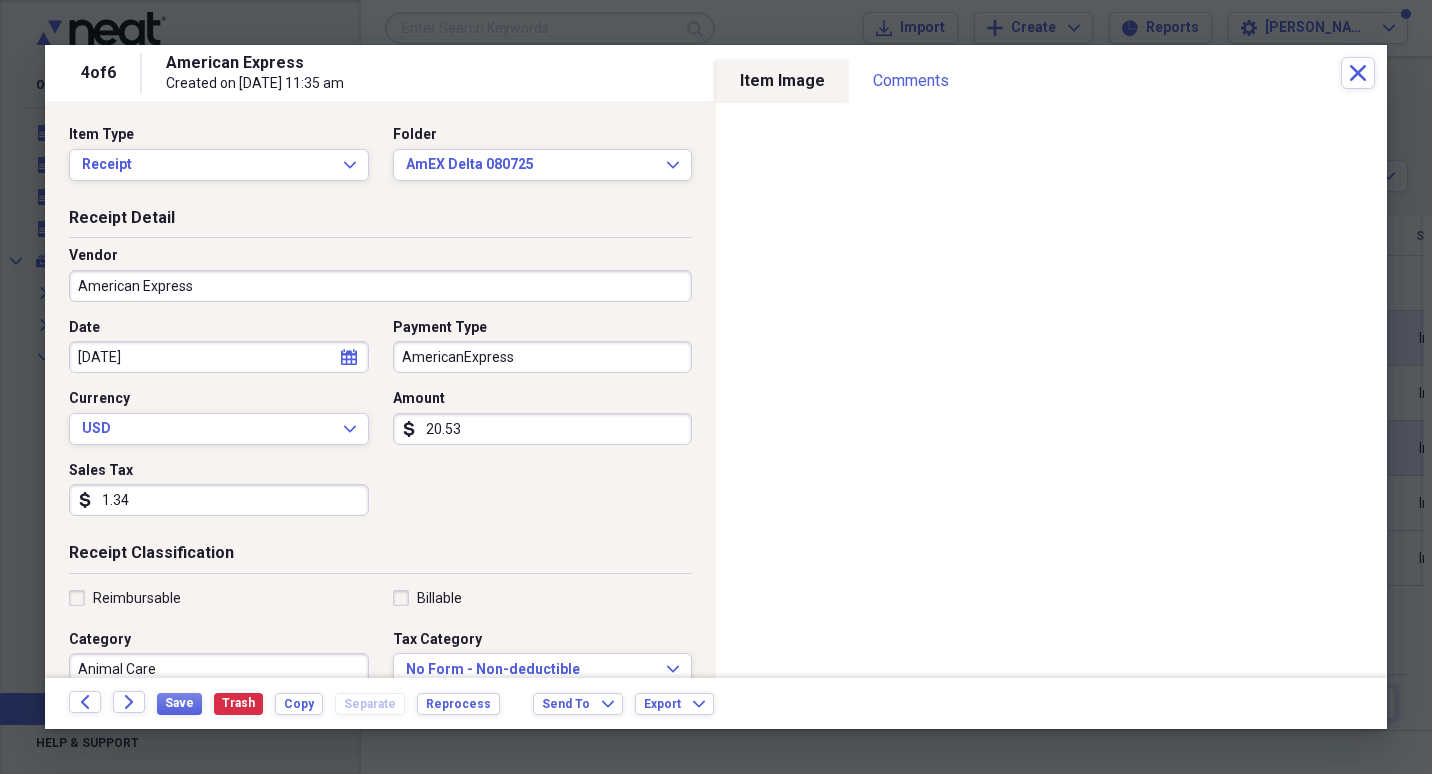 scroll, scrollTop: 7, scrollLeft: 0, axis: vertical 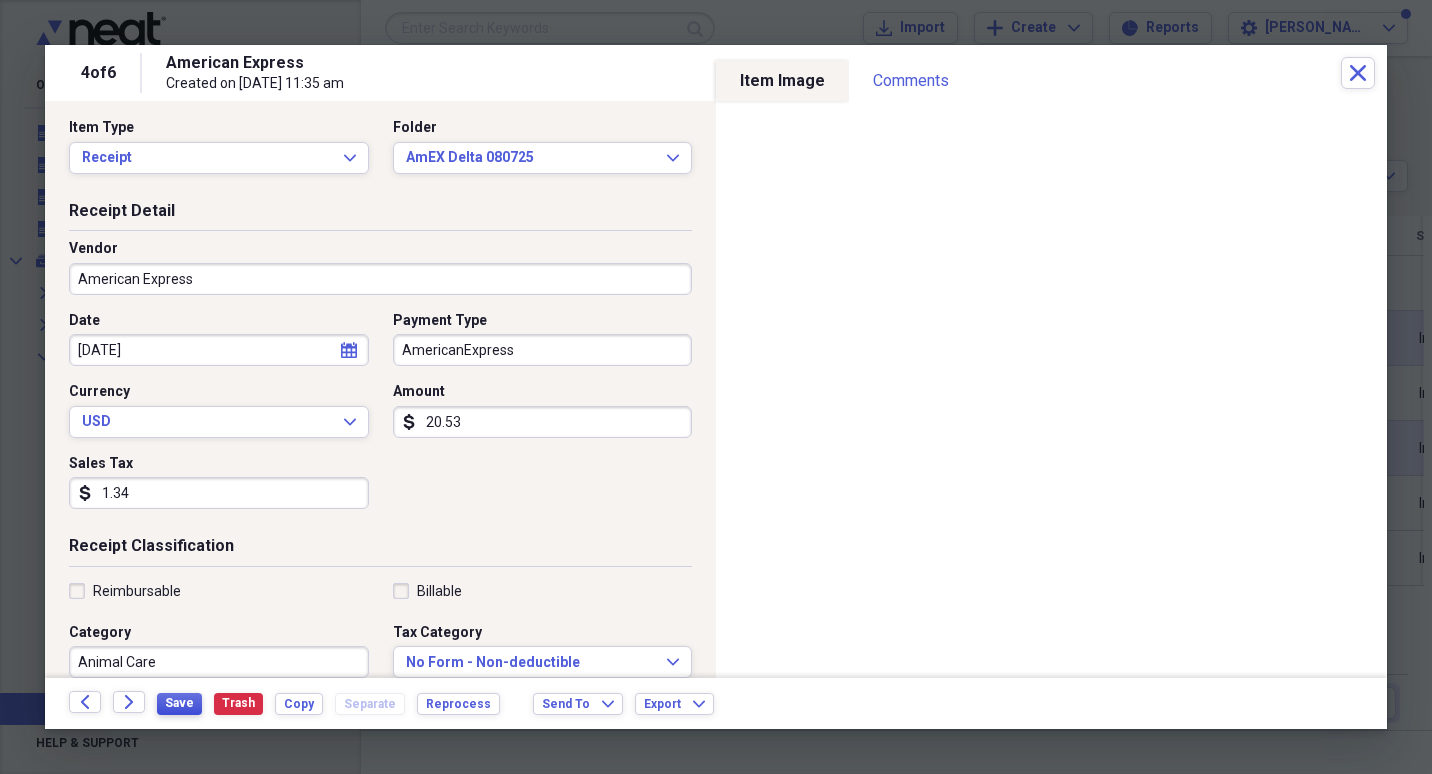 click on "Save" at bounding box center [179, 703] 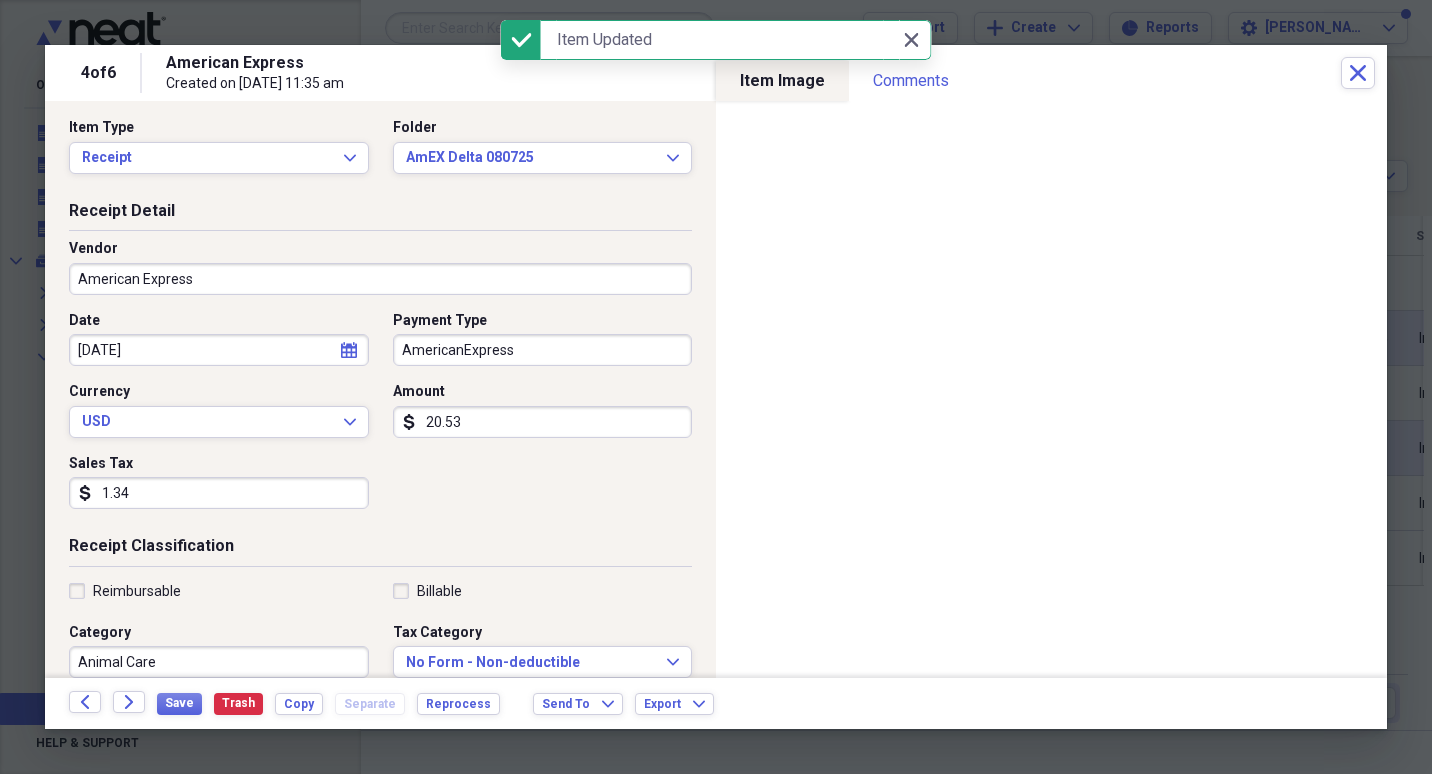 click on "American Express" at bounding box center [380, 279] 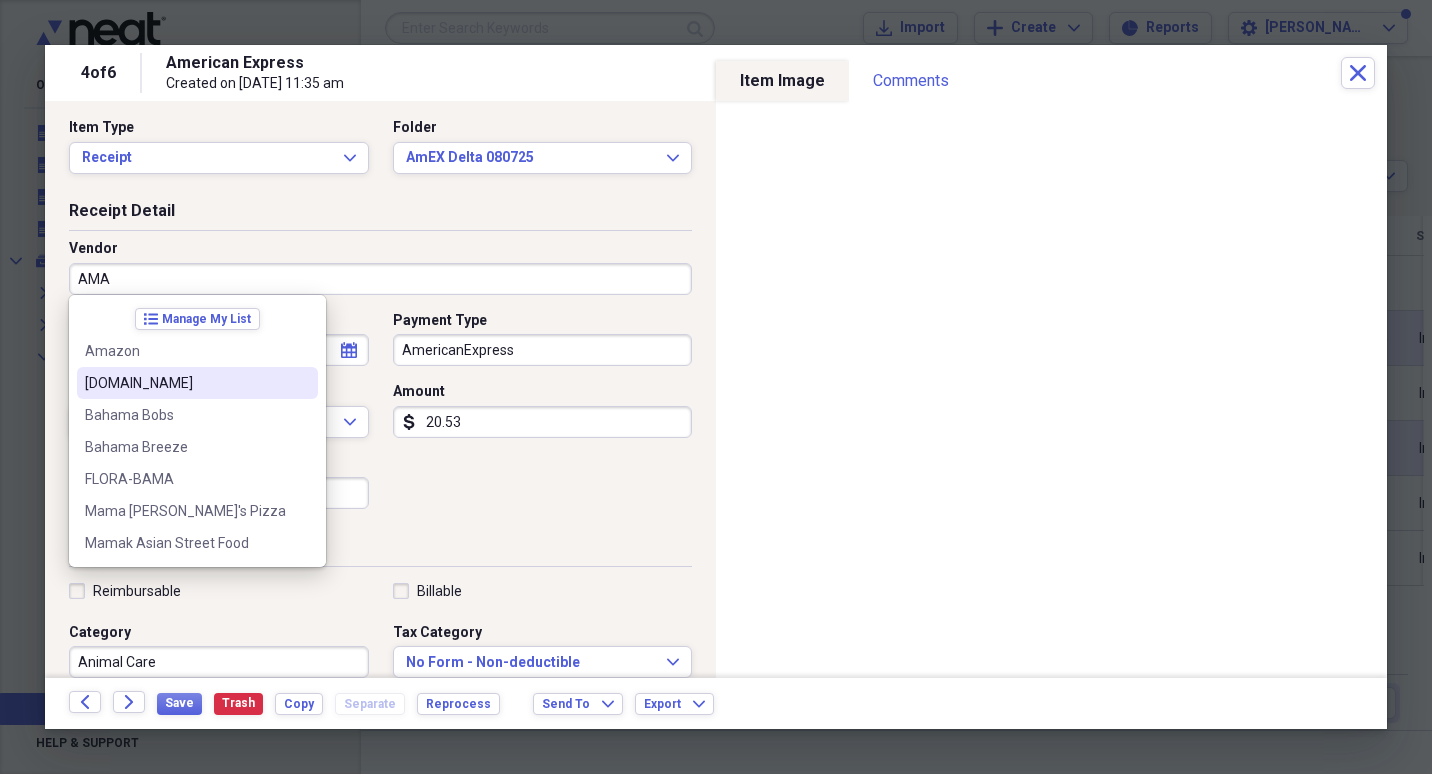 click on "[DOMAIN_NAME]" at bounding box center [197, 383] 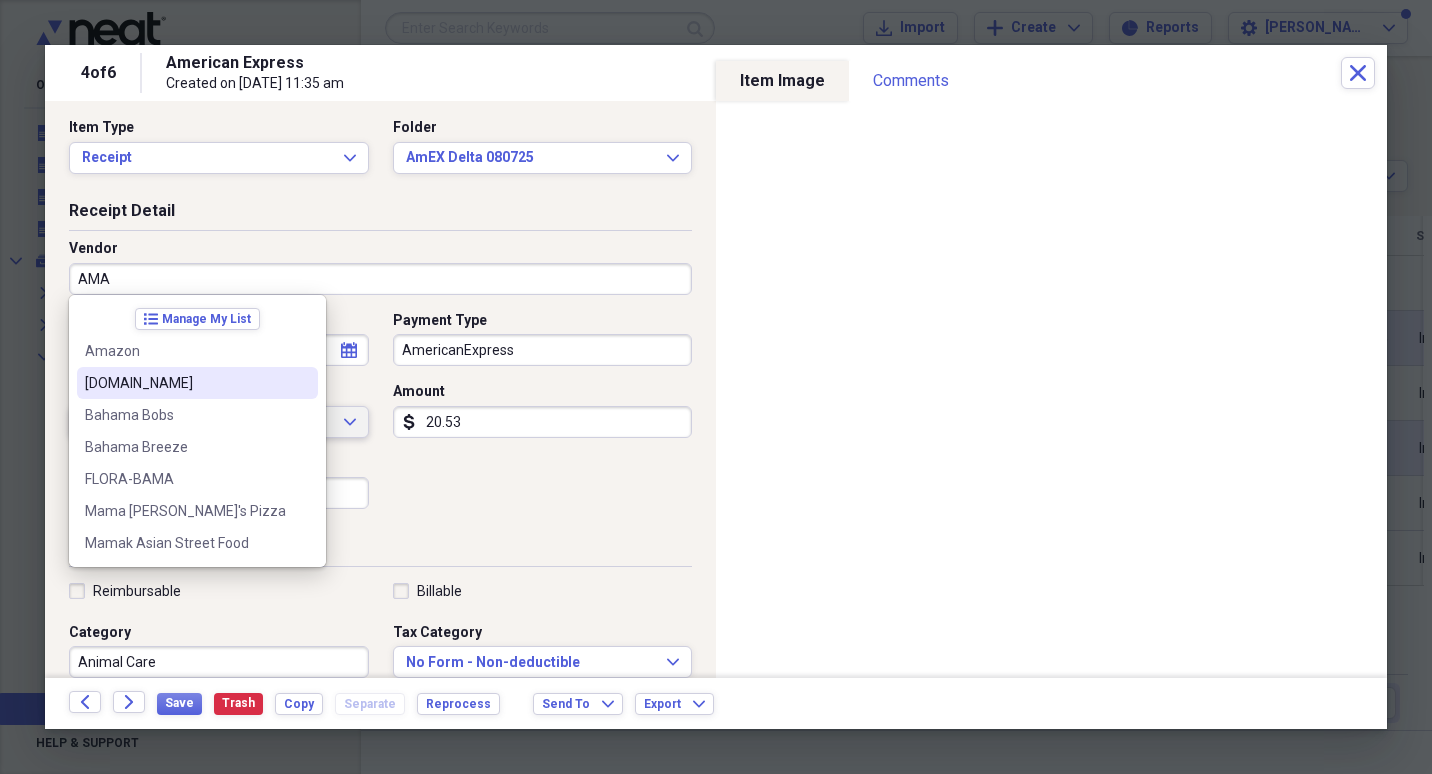 type on "[DOMAIN_NAME]" 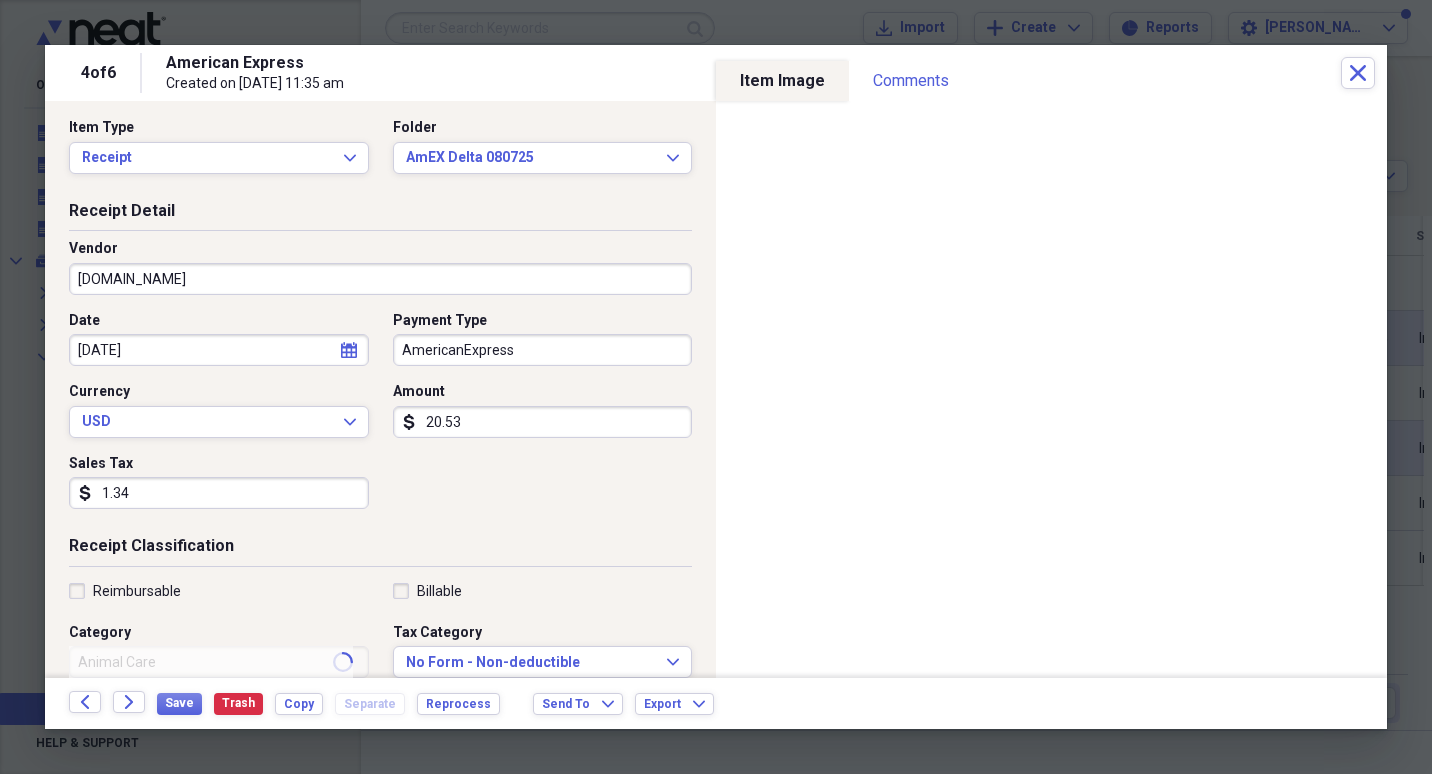 type on "Fuel/Auto" 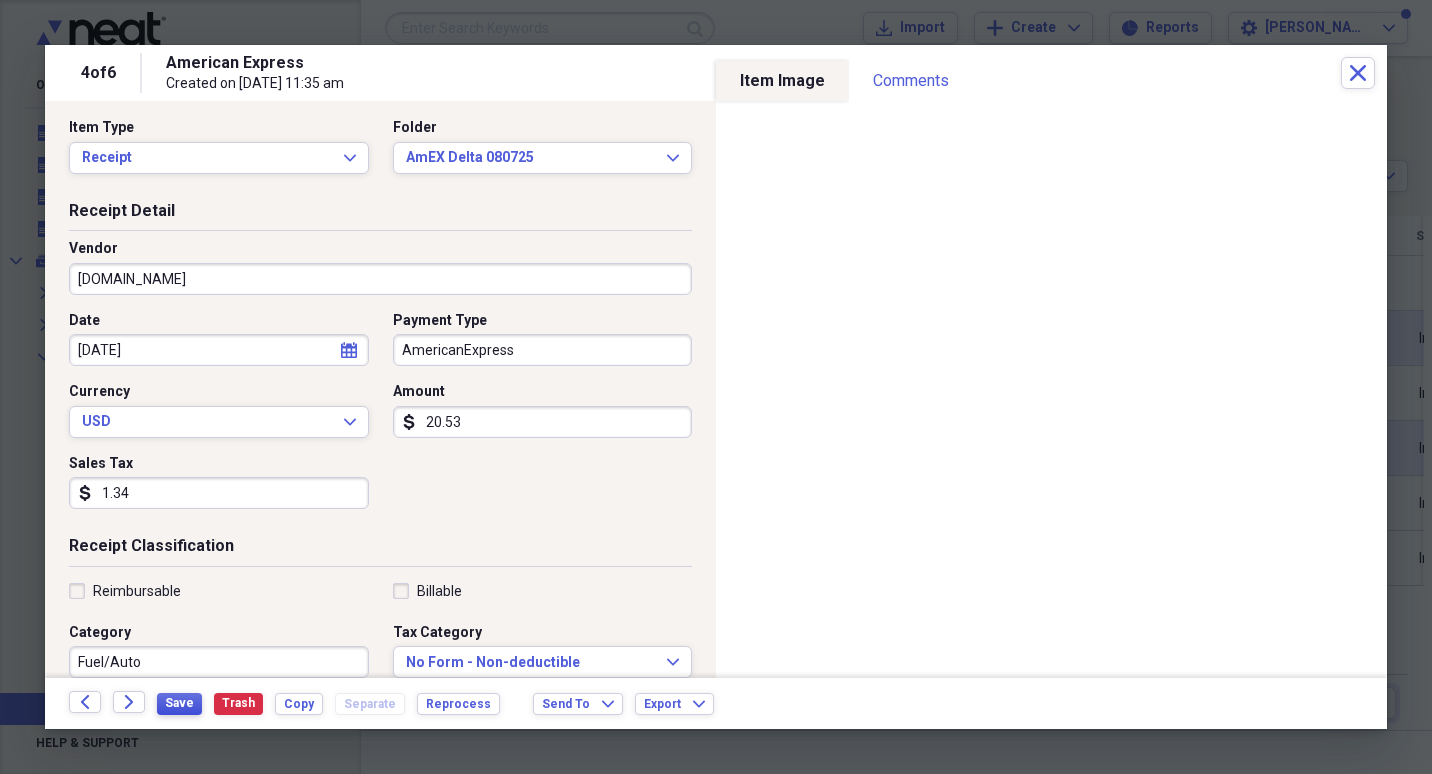 click on "Save" at bounding box center [179, 703] 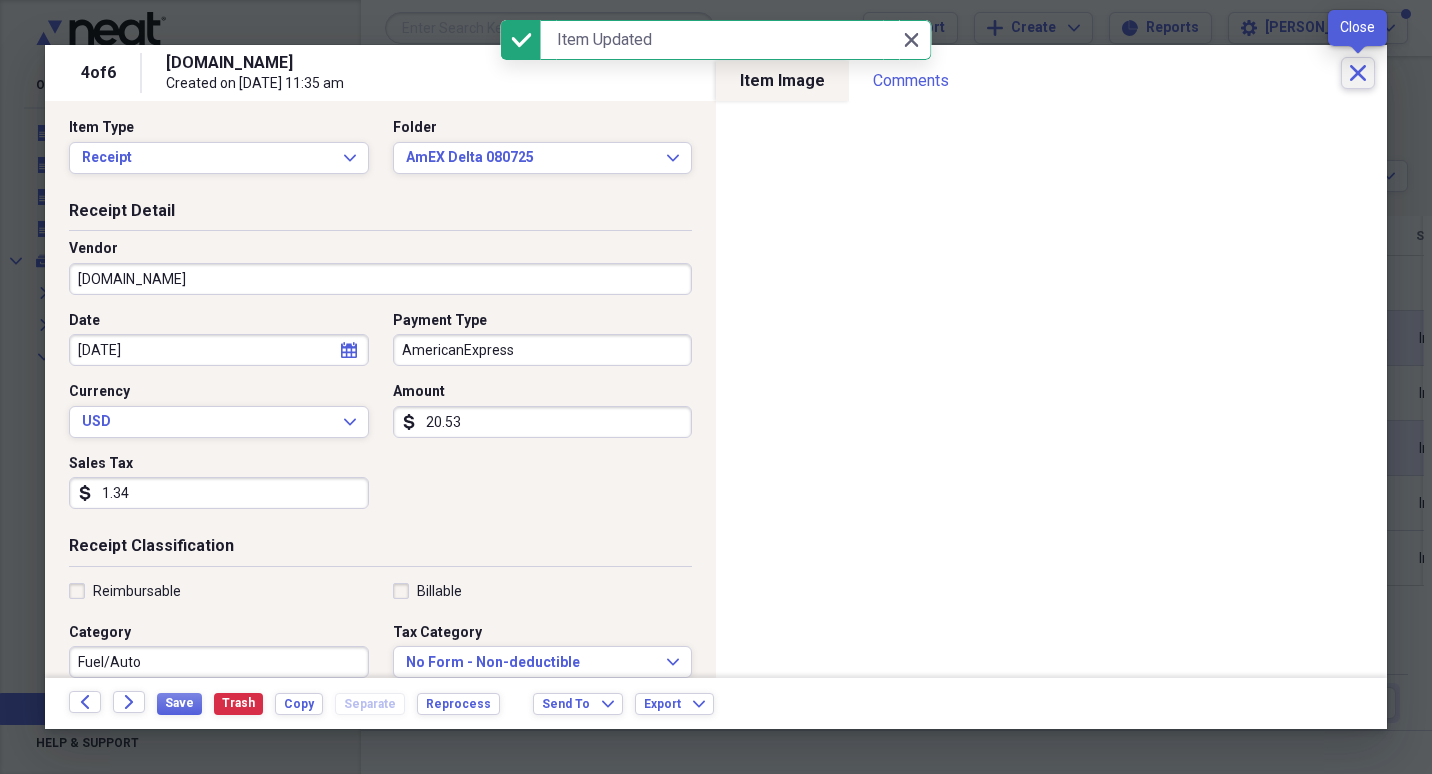 click on "Close" 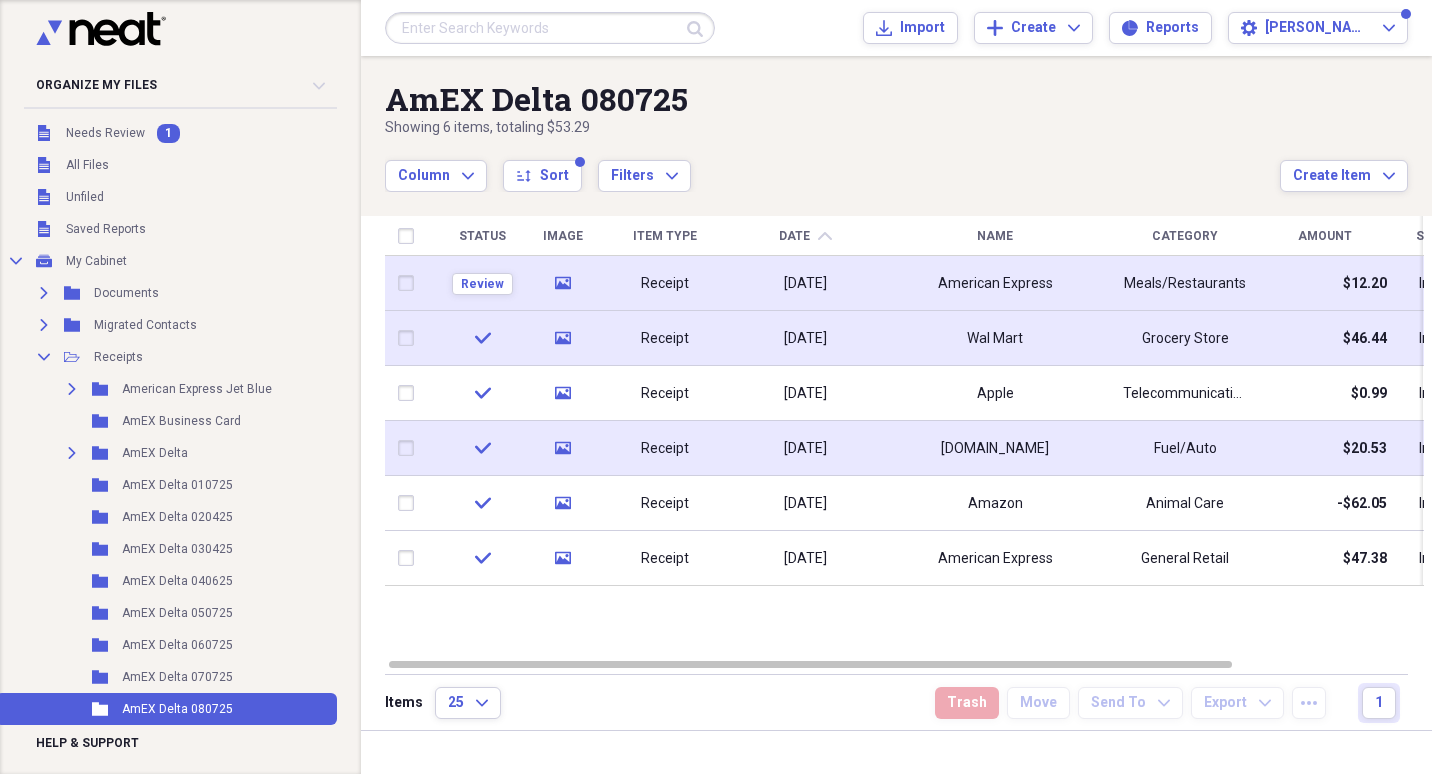 click on "Receipt" at bounding box center (665, 283) 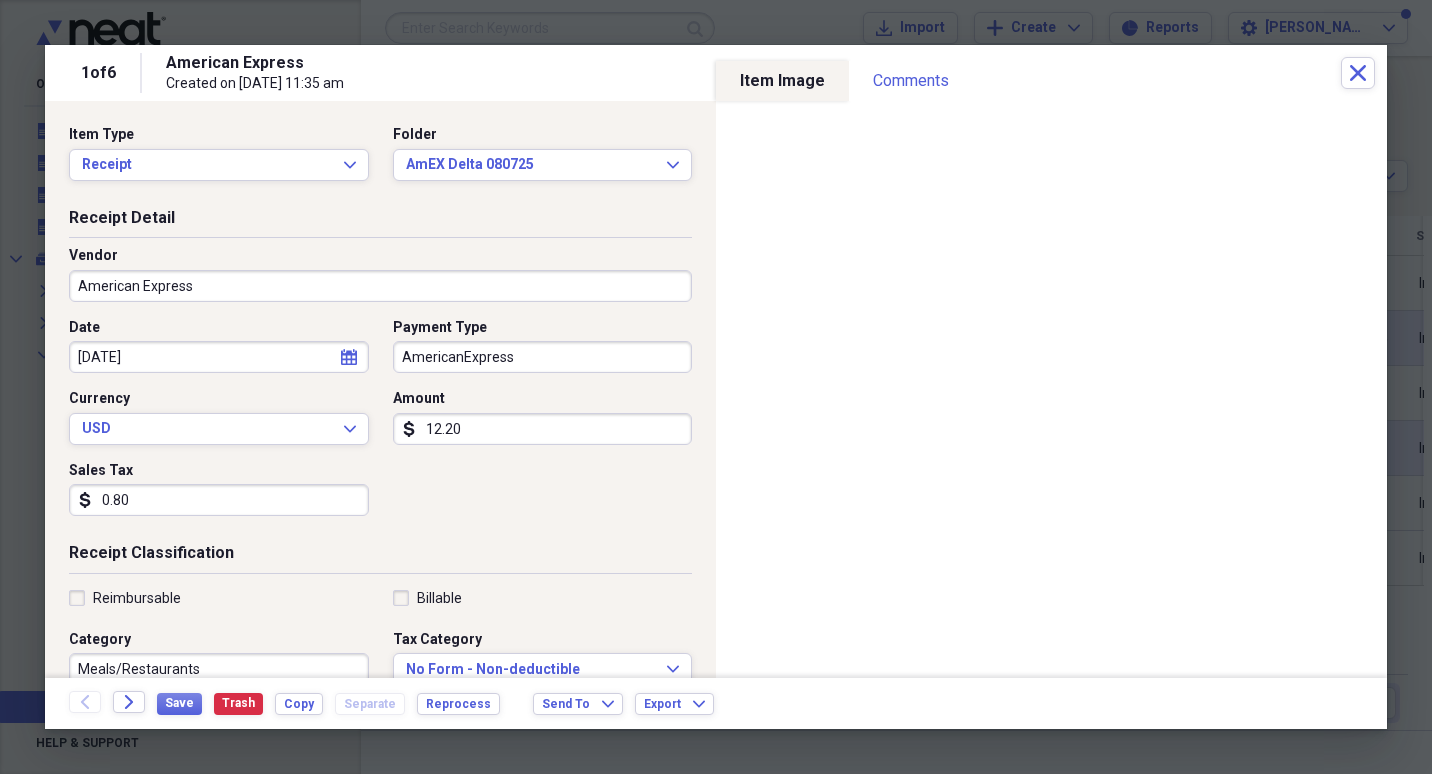 click on "American Express" at bounding box center [380, 286] 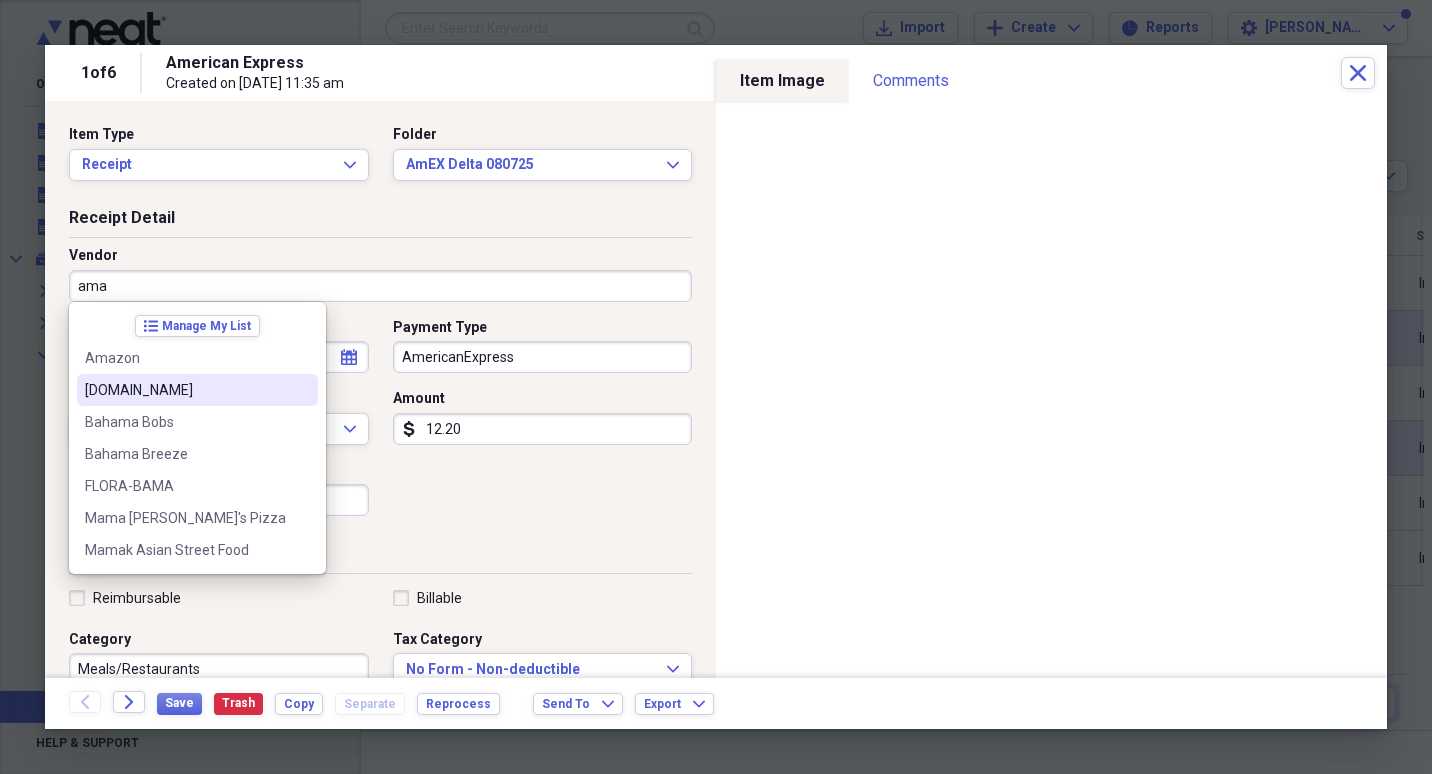 click on "[DOMAIN_NAME]" at bounding box center [185, 390] 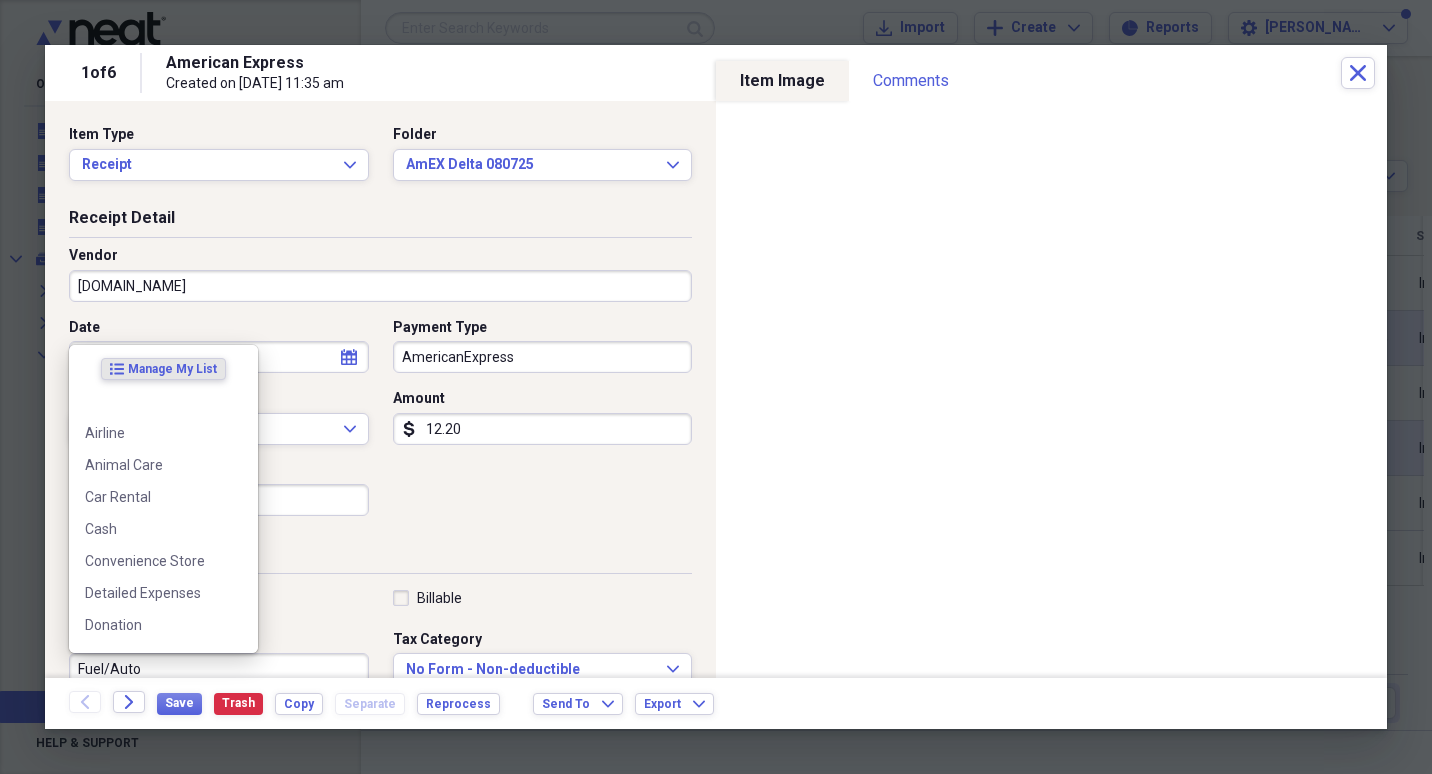 click on "Fuel/Auto" at bounding box center [219, 669] 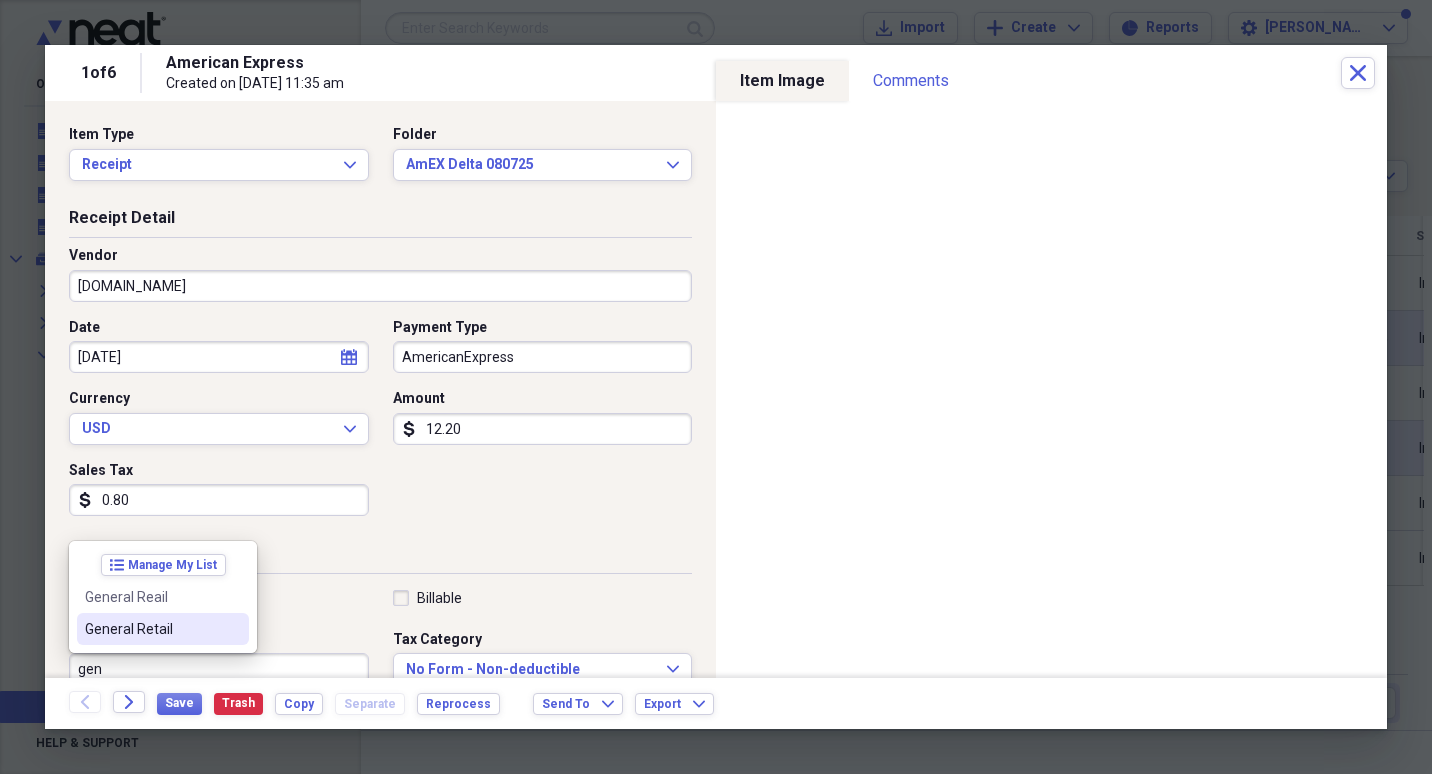 click on "General Retail" at bounding box center [151, 629] 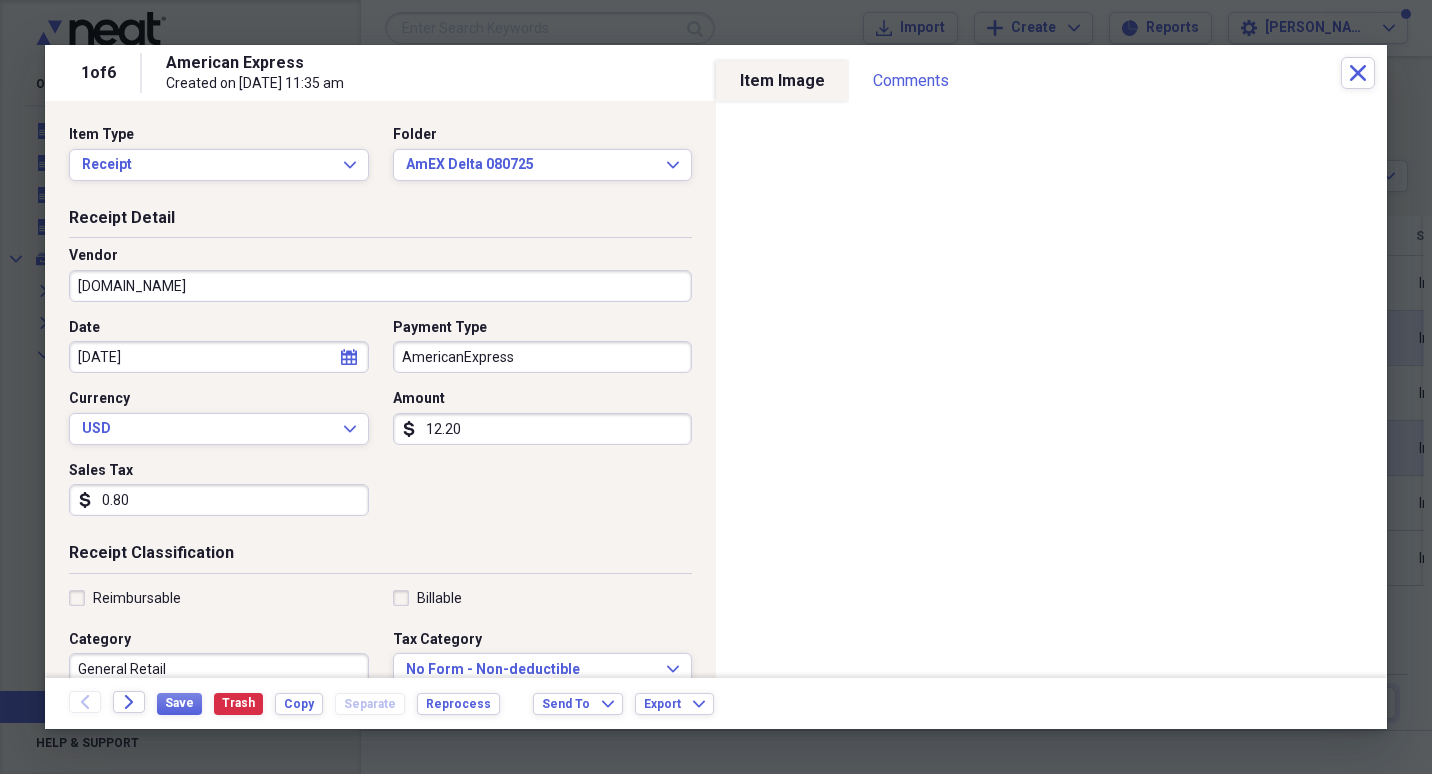 scroll, scrollTop: 7, scrollLeft: 0, axis: vertical 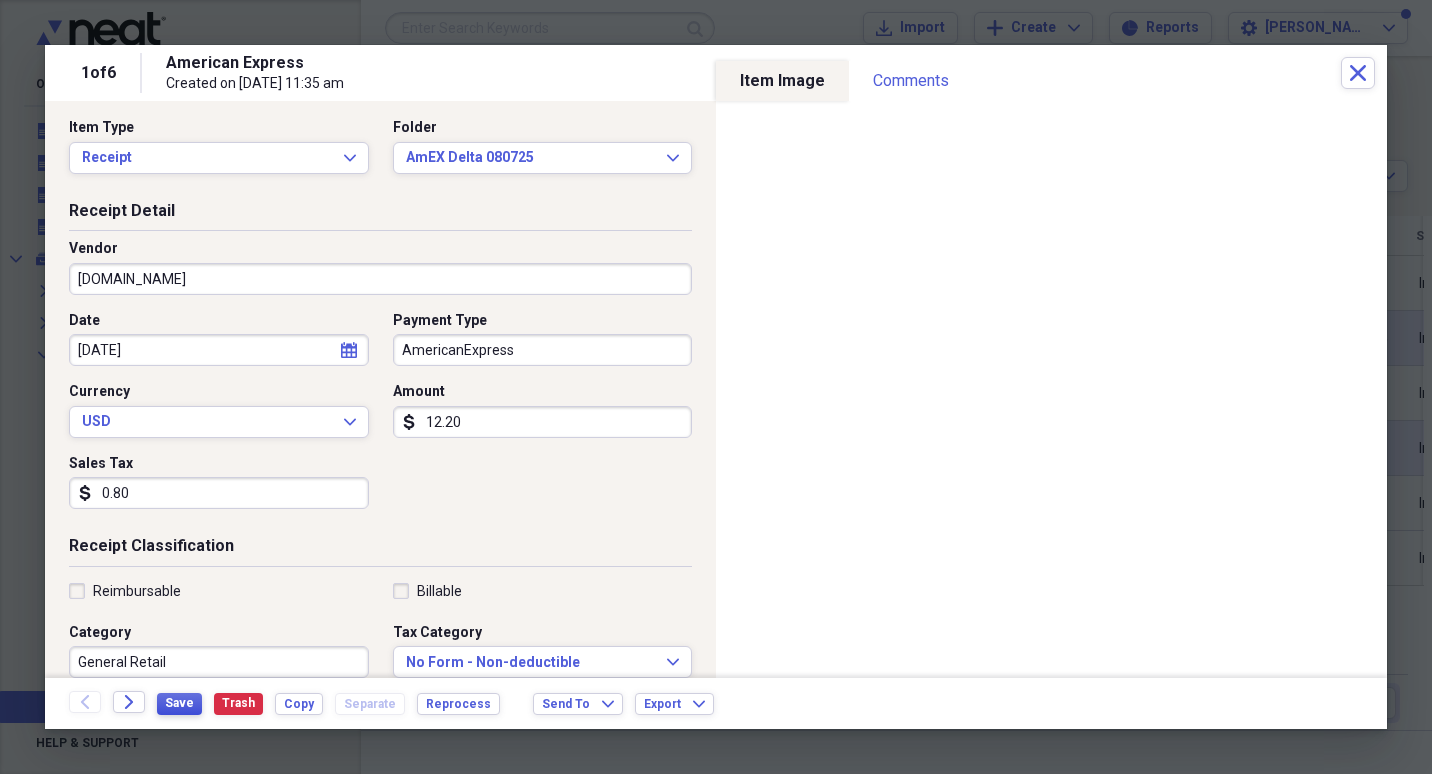 click on "Save" at bounding box center [179, 703] 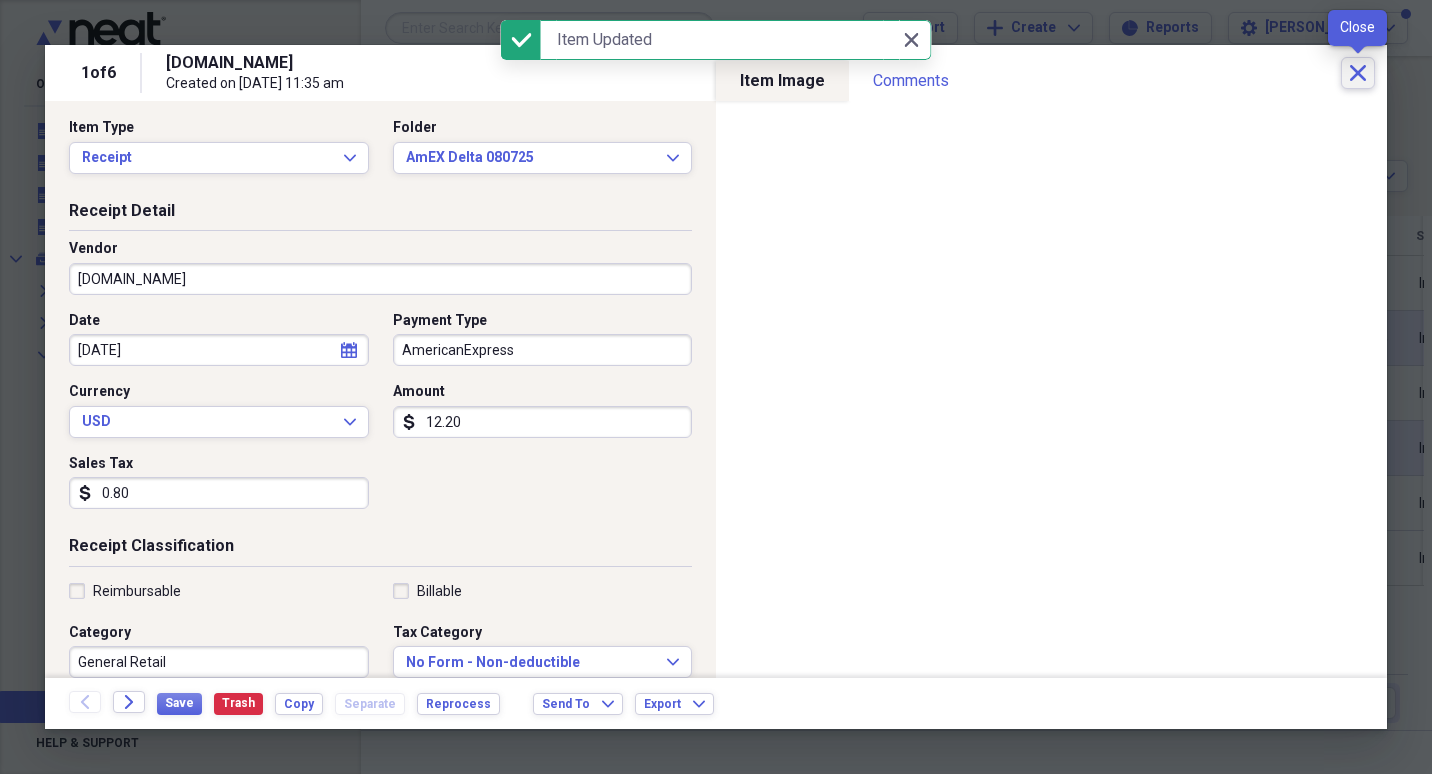 click on "Close" 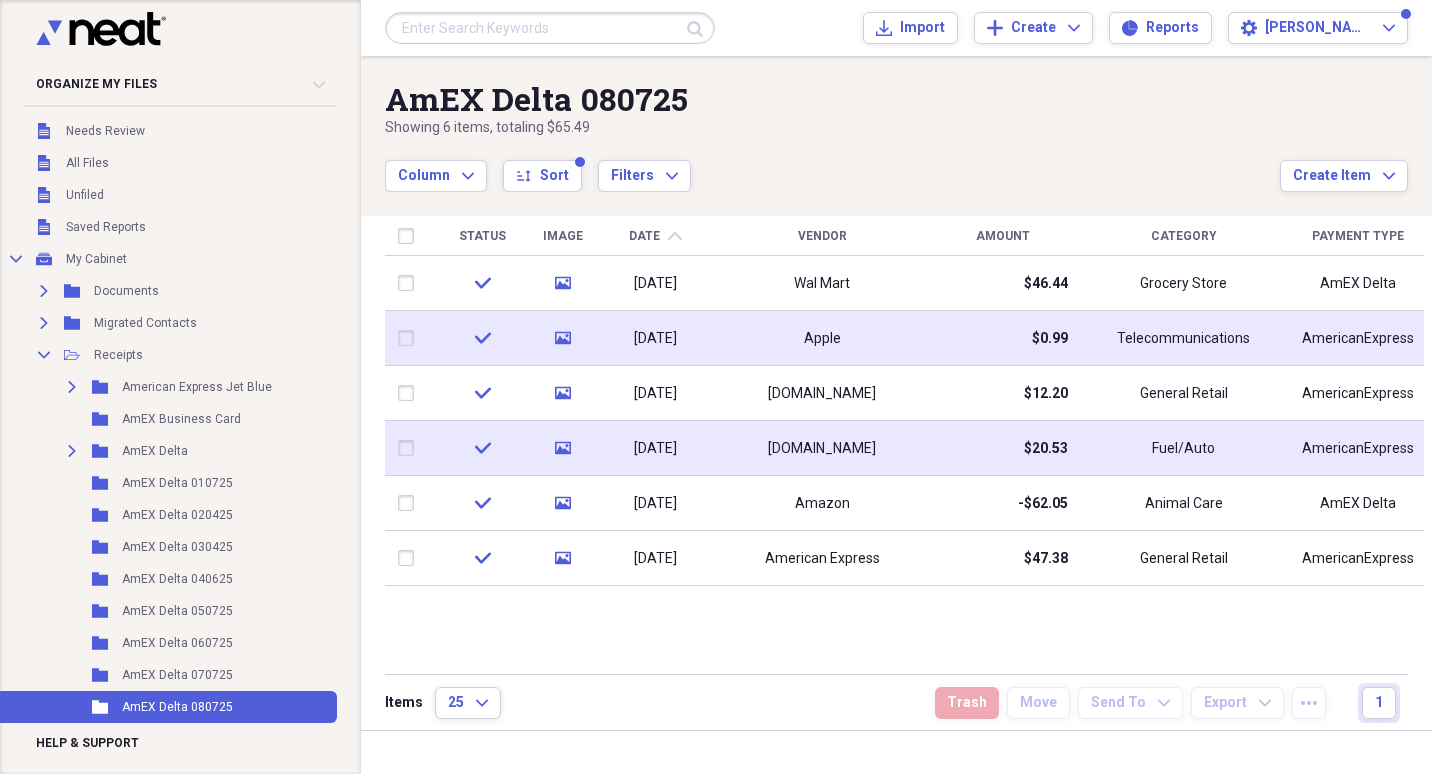 click on "[DOMAIN_NAME]" at bounding box center (822, 448) 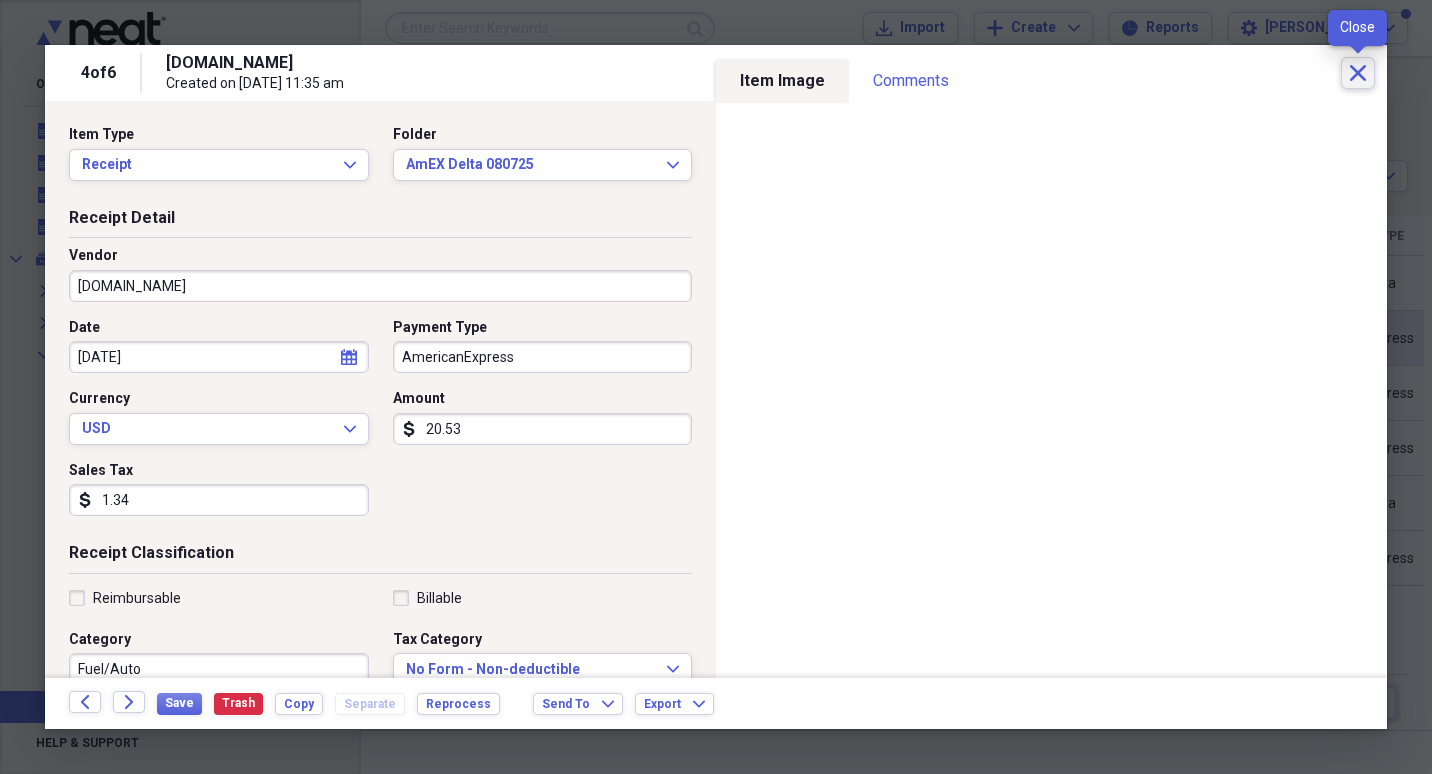 click on "Close" at bounding box center (1358, 73) 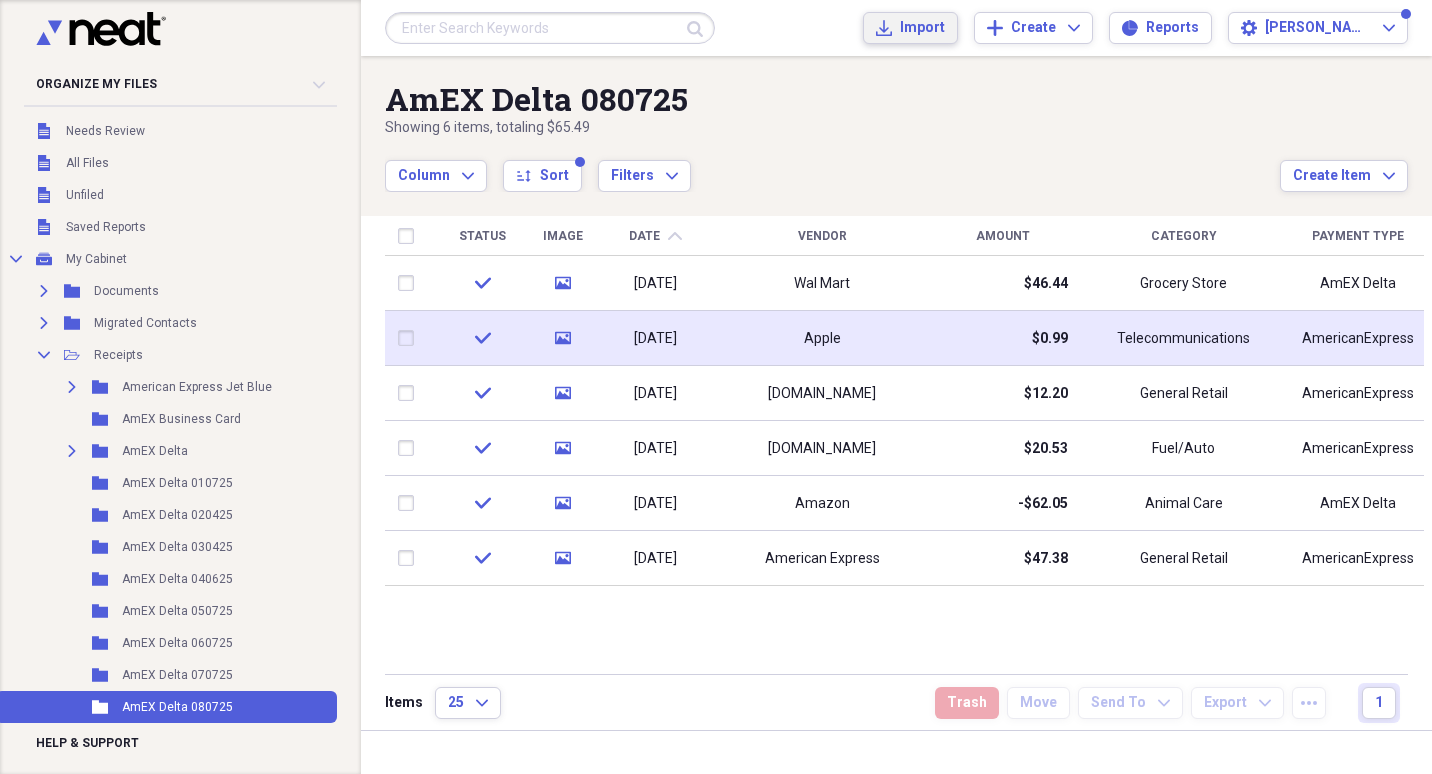 click on "Import Import" at bounding box center (910, 28) 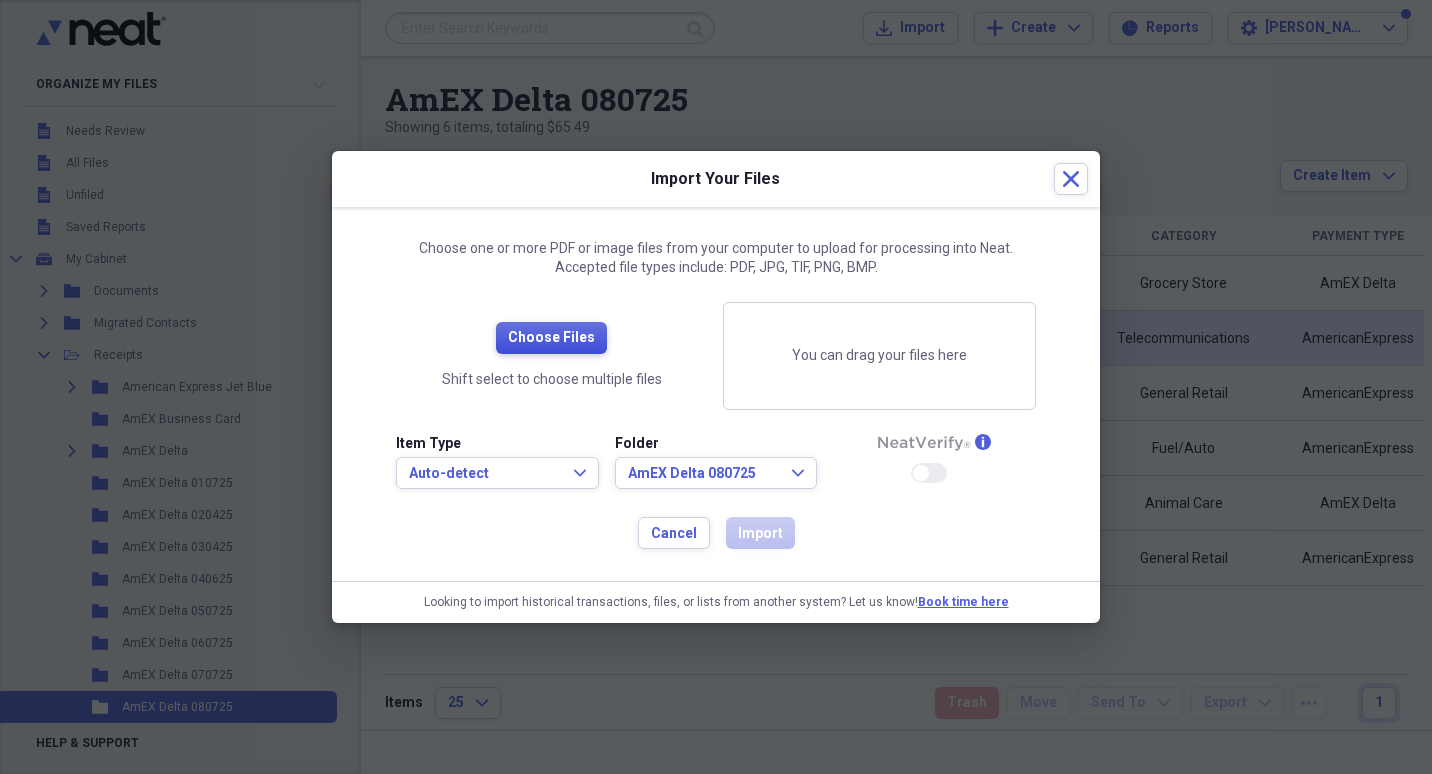 click on "Choose Files" at bounding box center (551, 338) 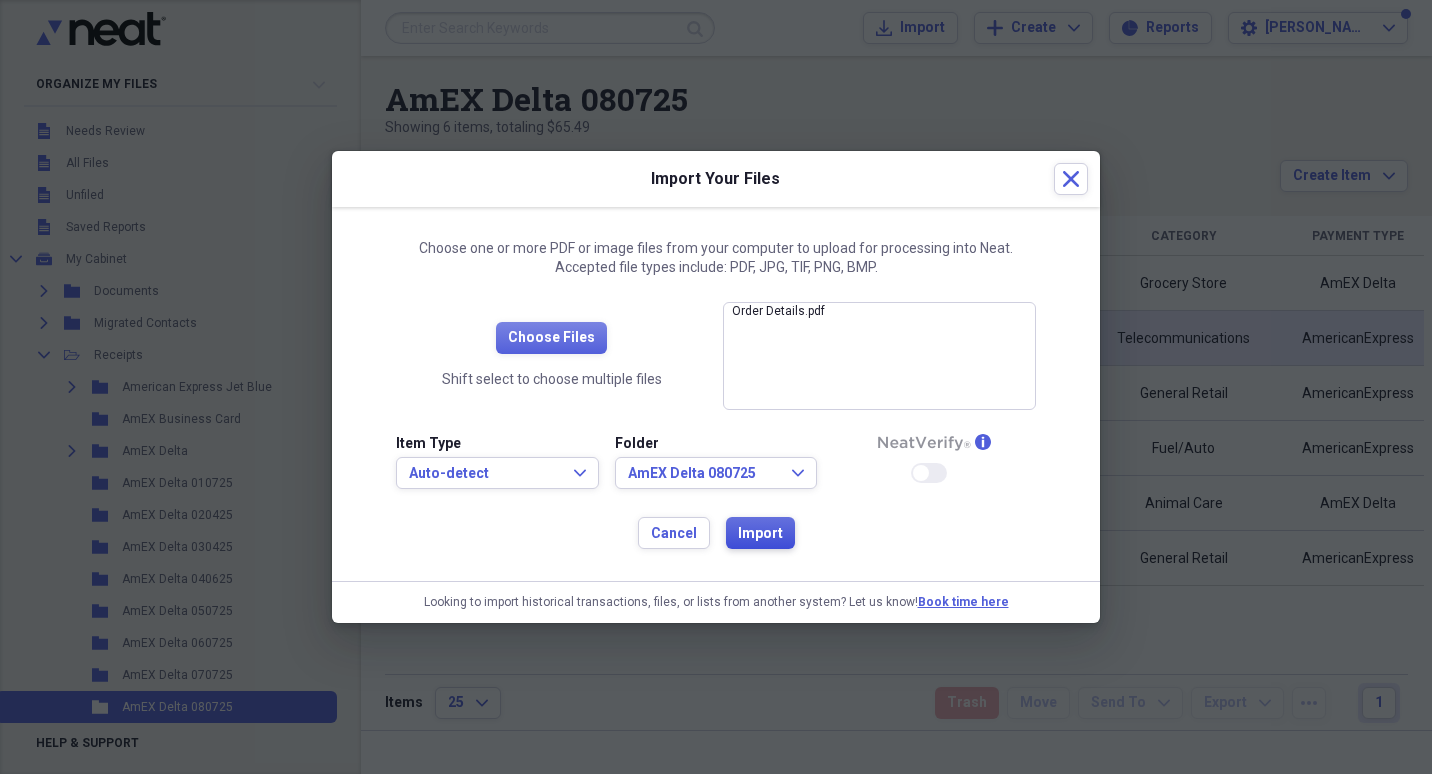 click on "Import" at bounding box center [760, 533] 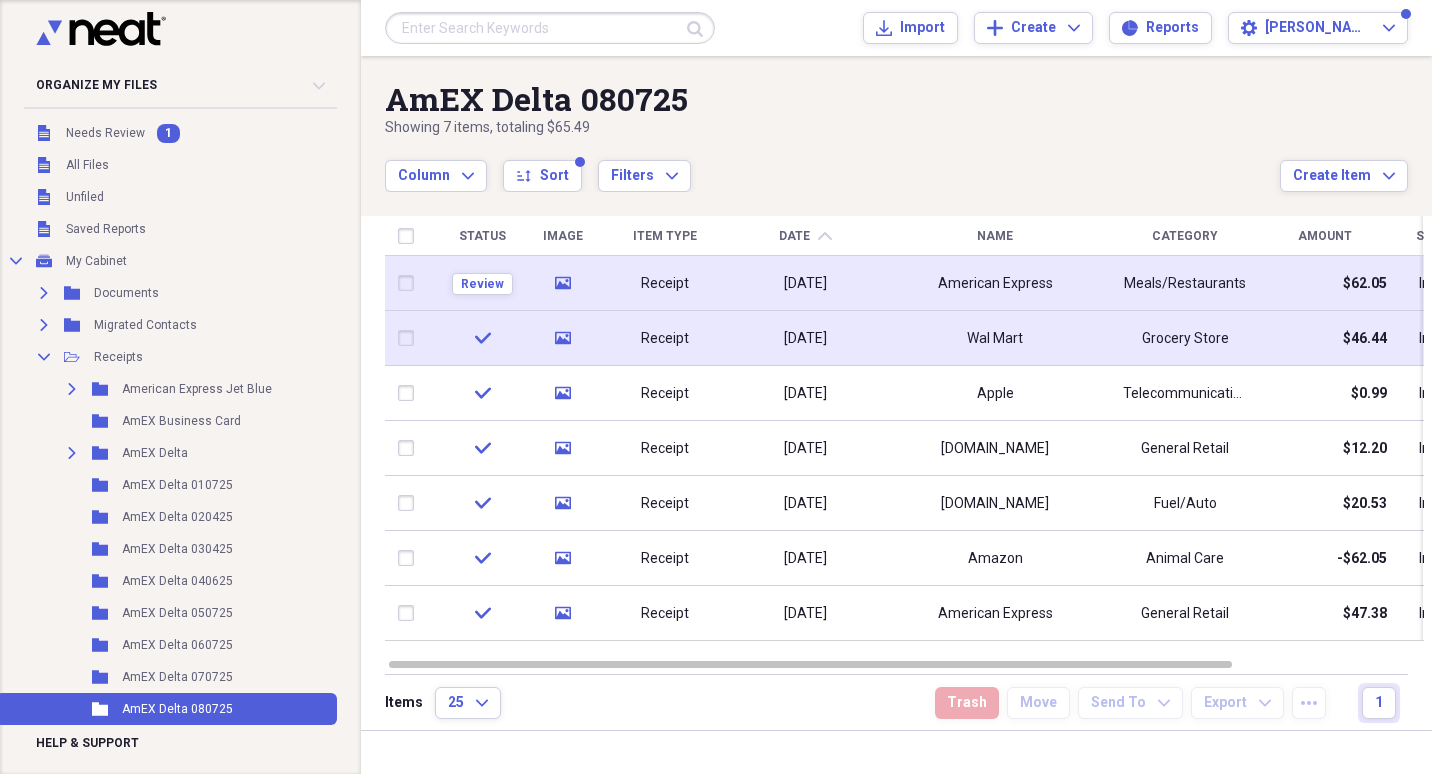 click on "Receipt" at bounding box center (665, 283) 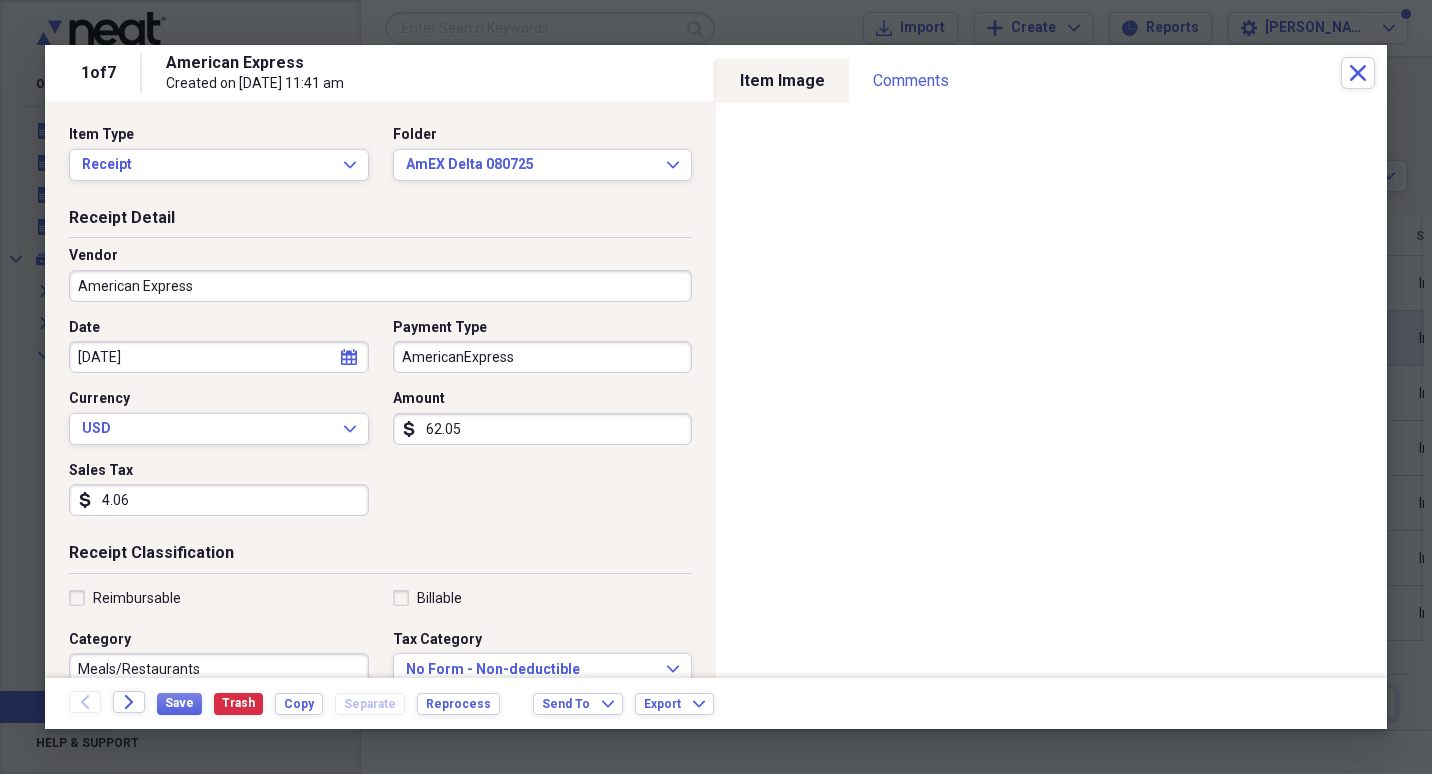 click on "American Express" at bounding box center [380, 286] 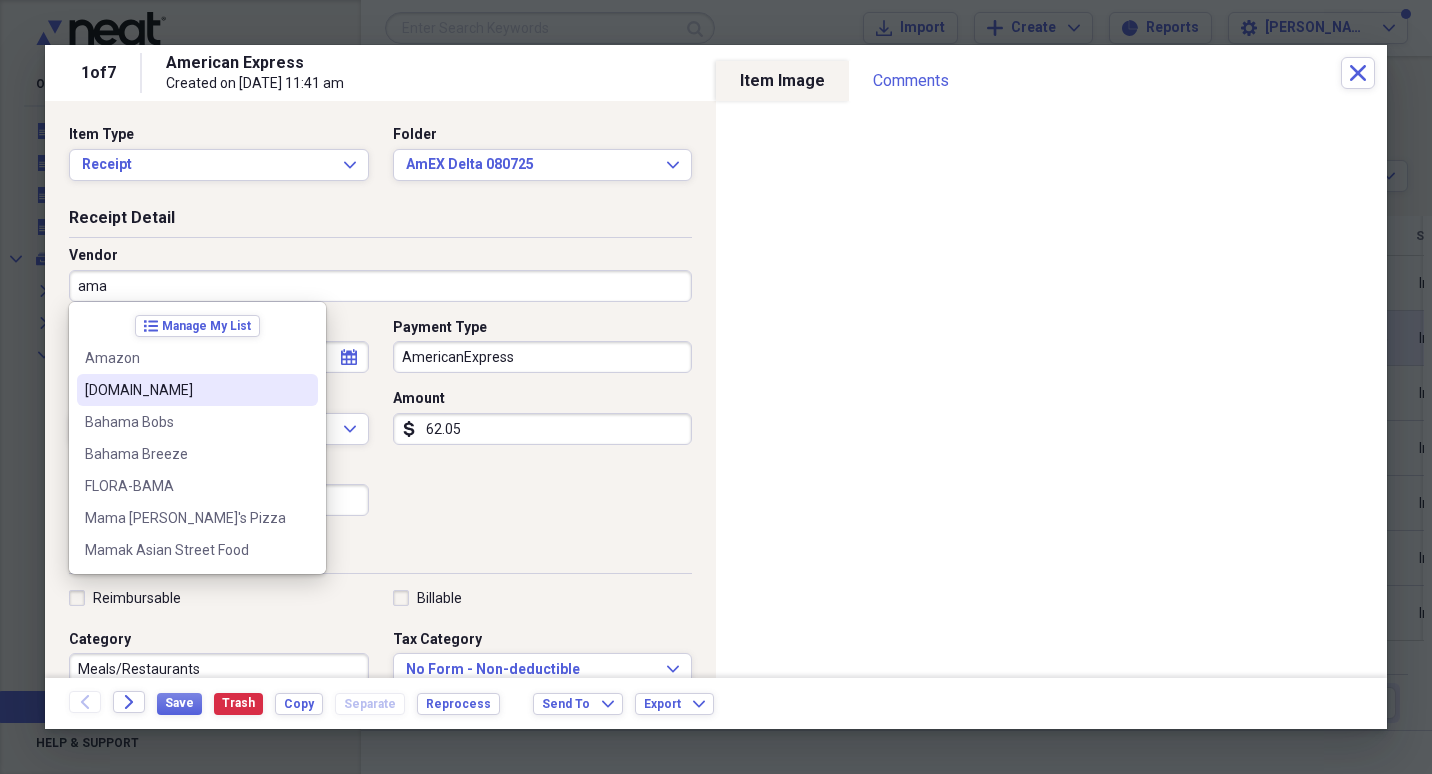 click on "[DOMAIN_NAME]" at bounding box center (185, 390) 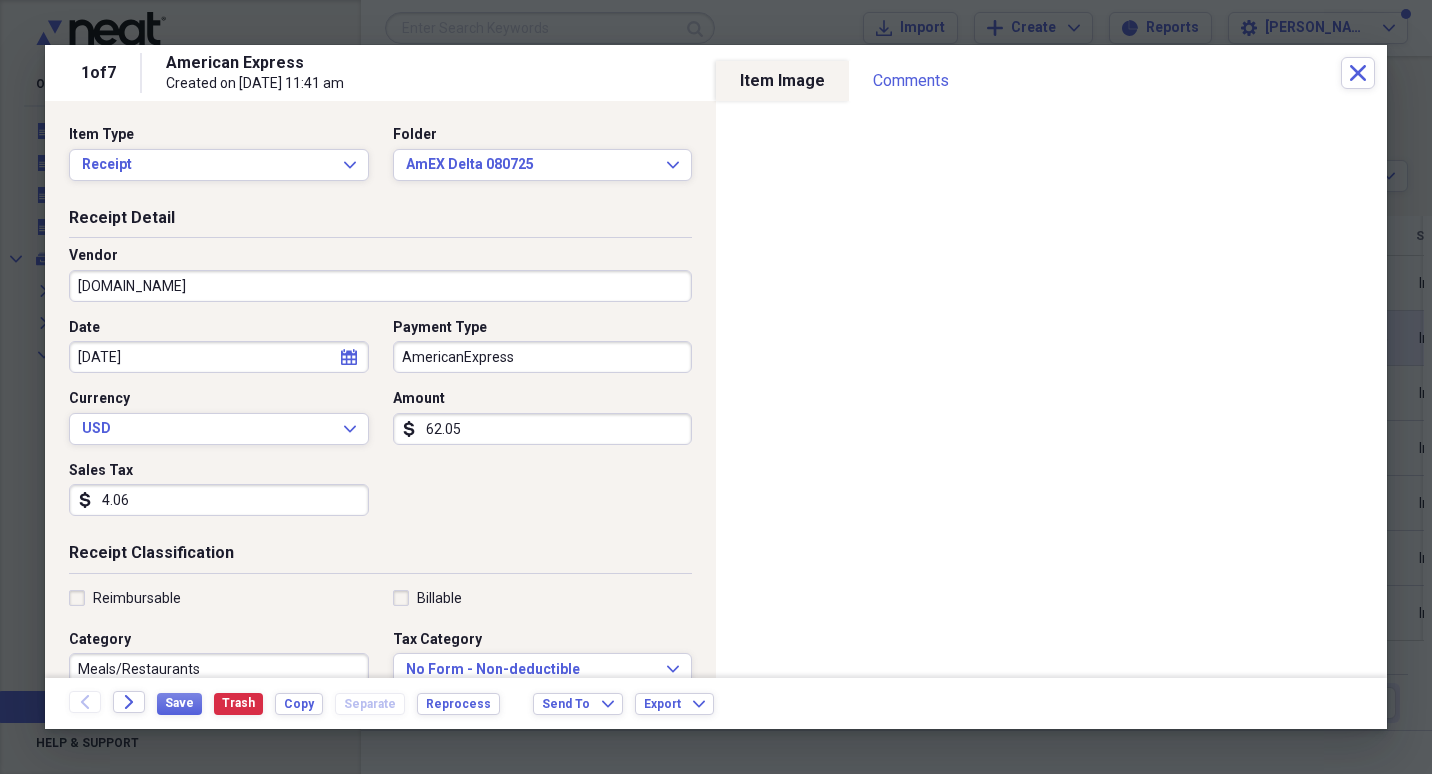 type on "Fuel/Auto" 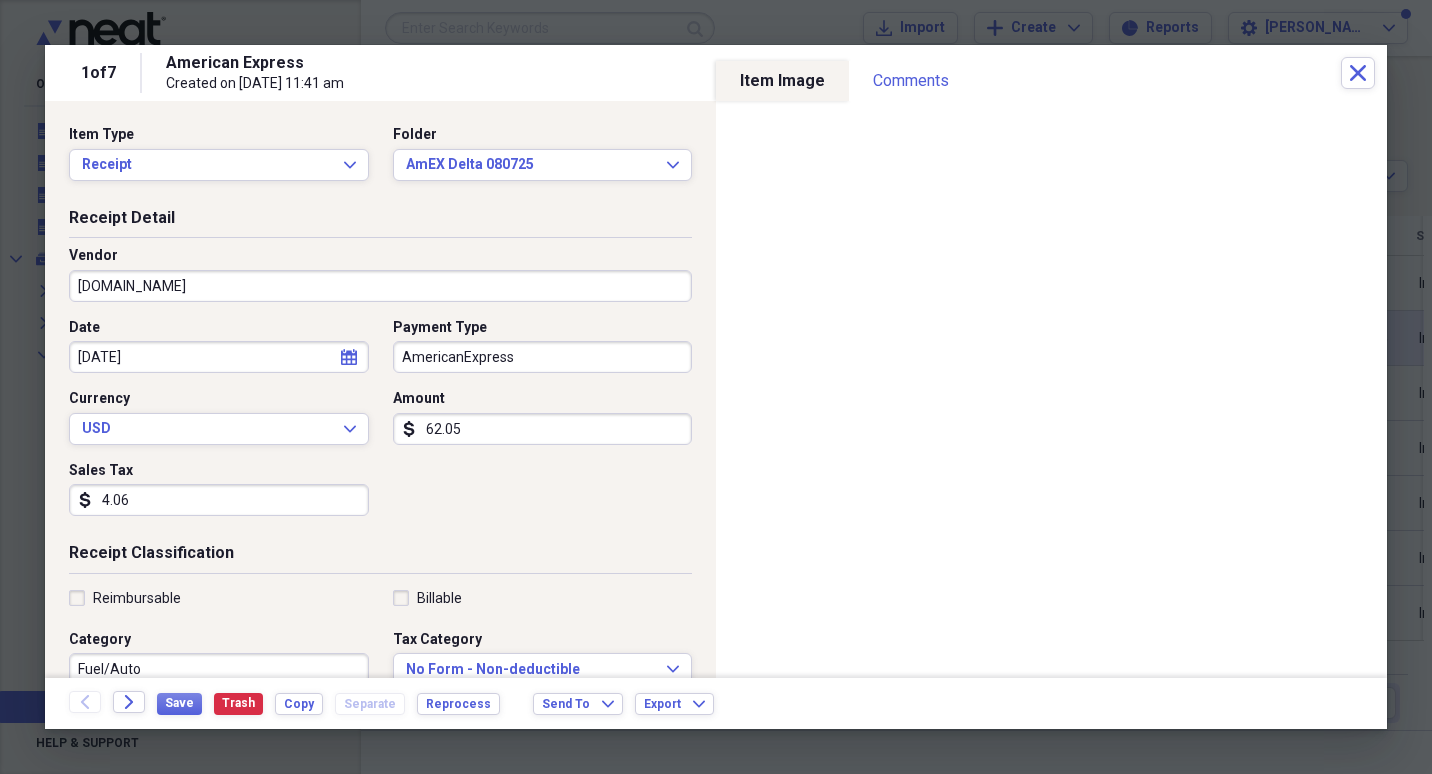 click on "62.05" at bounding box center (543, 429) 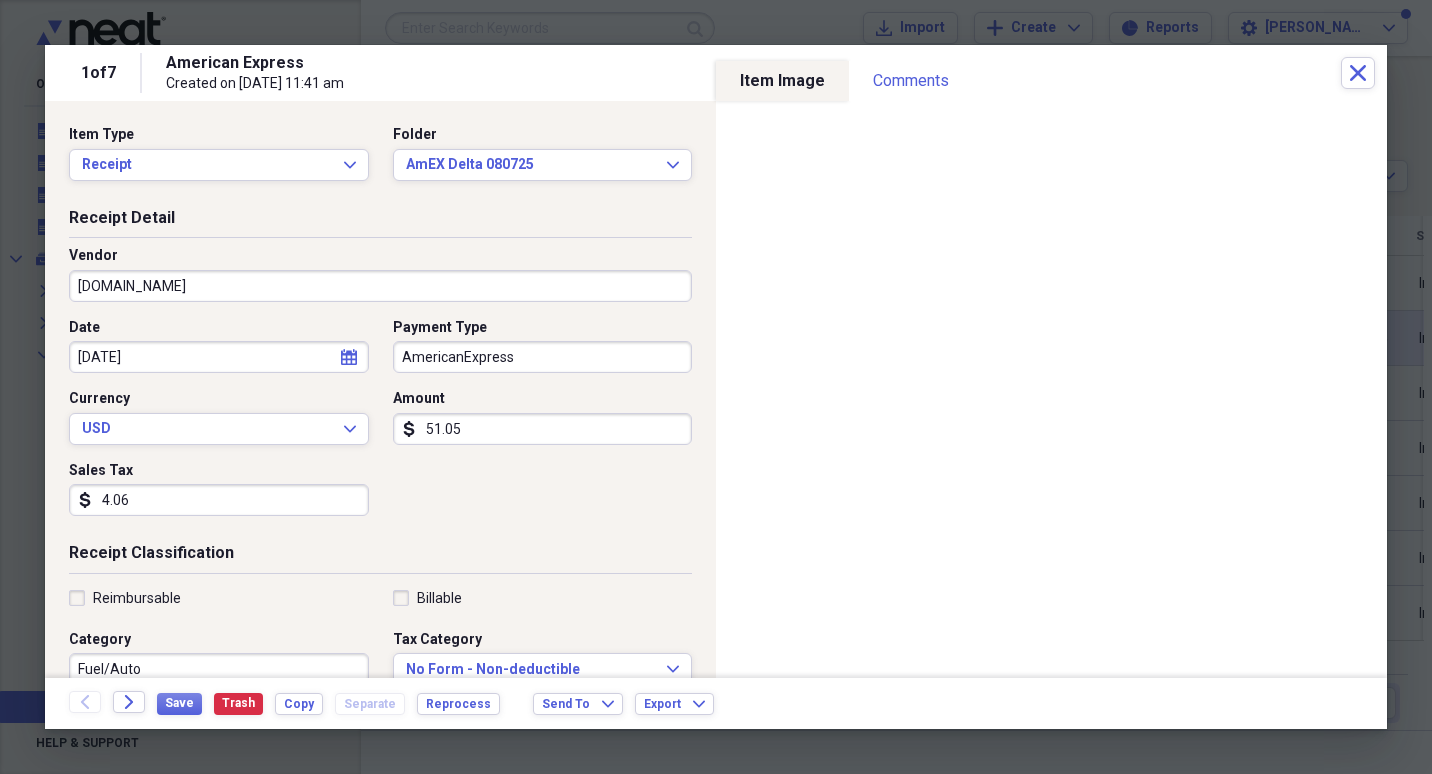type on "51.05" 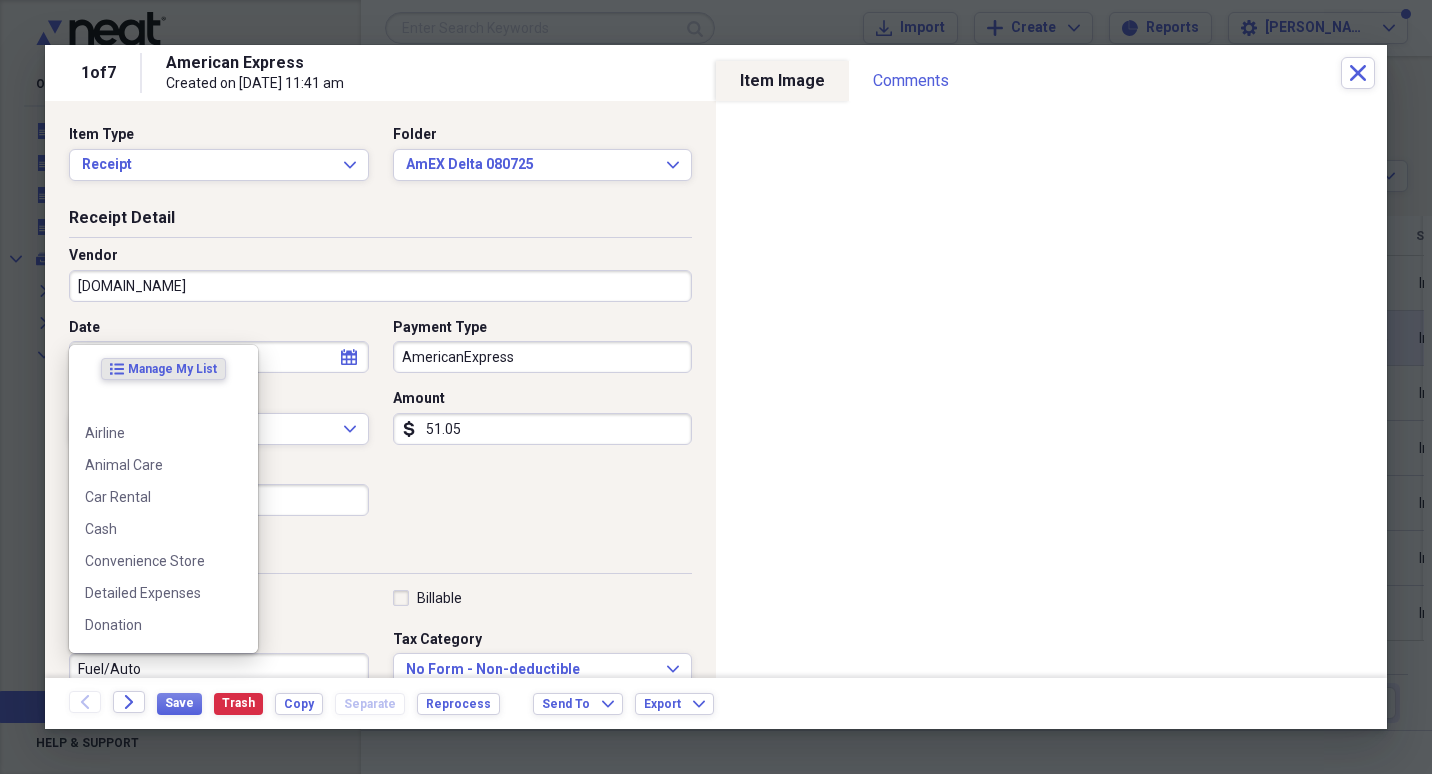 click on "Fuel/Auto" at bounding box center (219, 669) 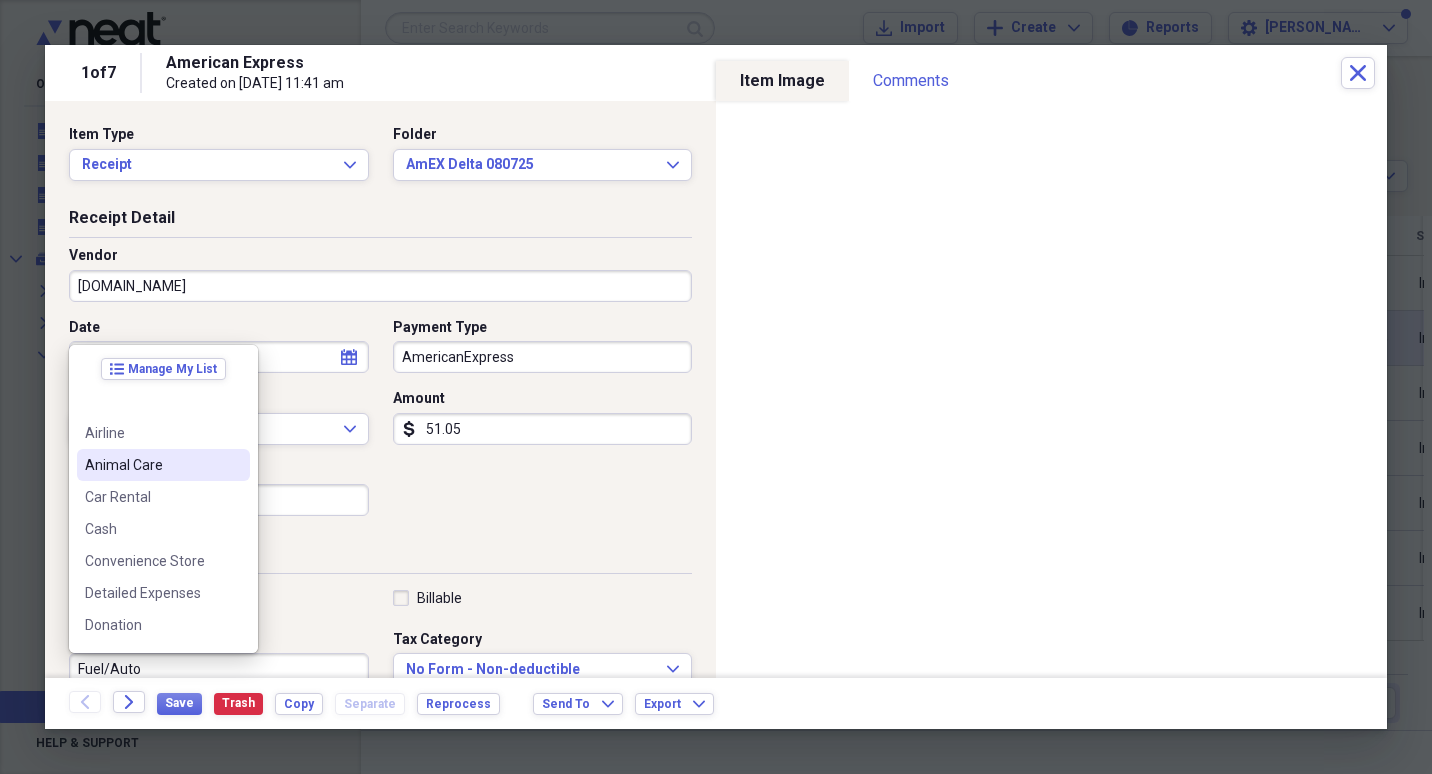 click on "Animal Care" at bounding box center [151, 465] 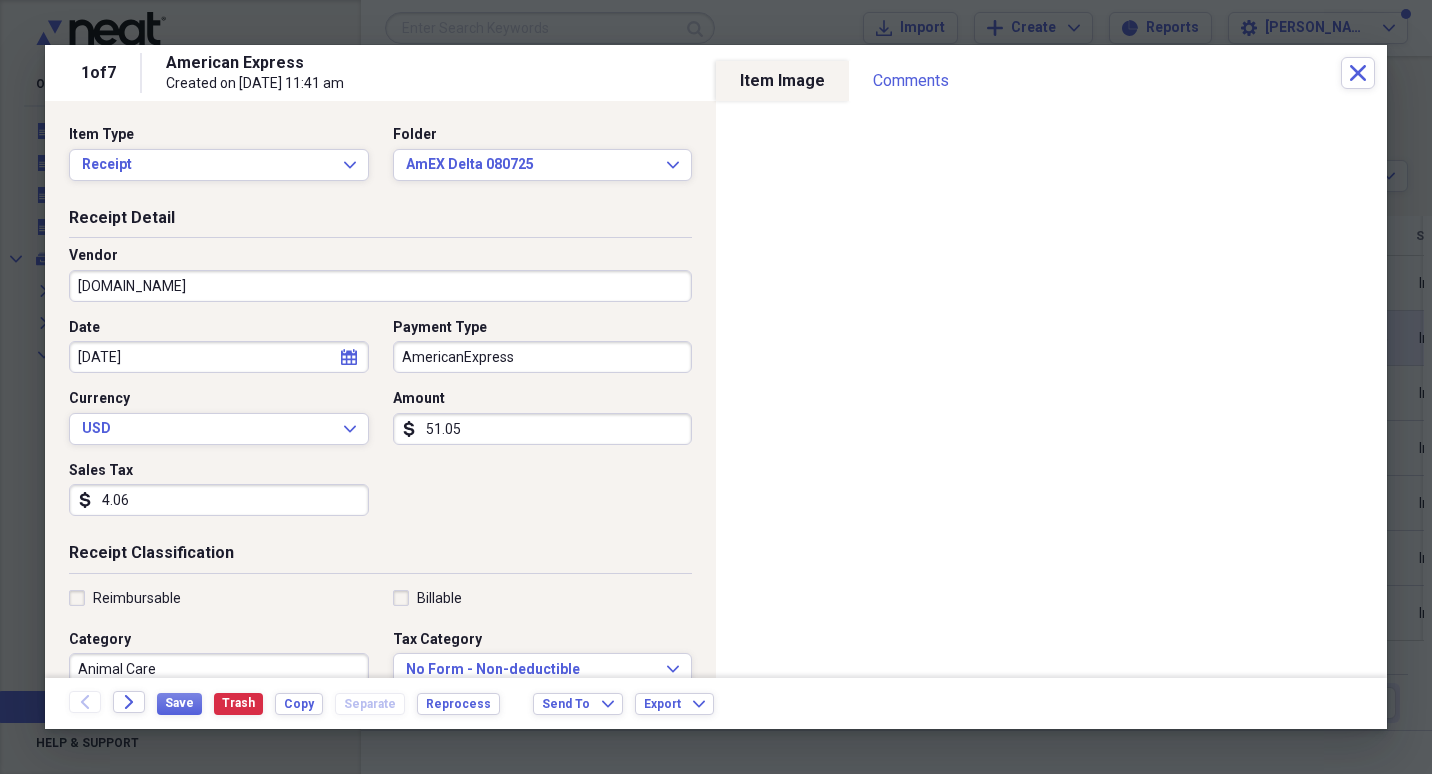 scroll, scrollTop: 7, scrollLeft: 0, axis: vertical 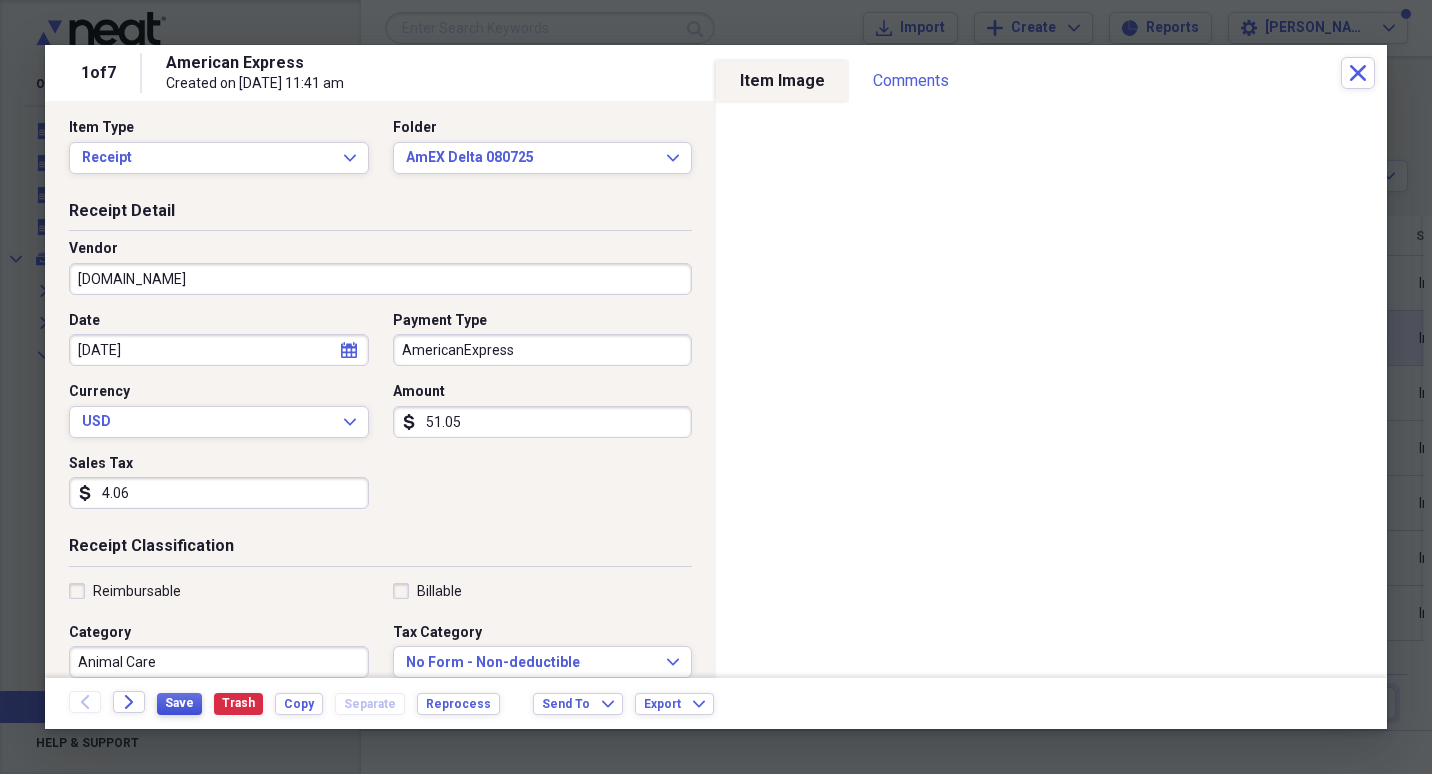 click on "Save" at bounding box center [179, 703] 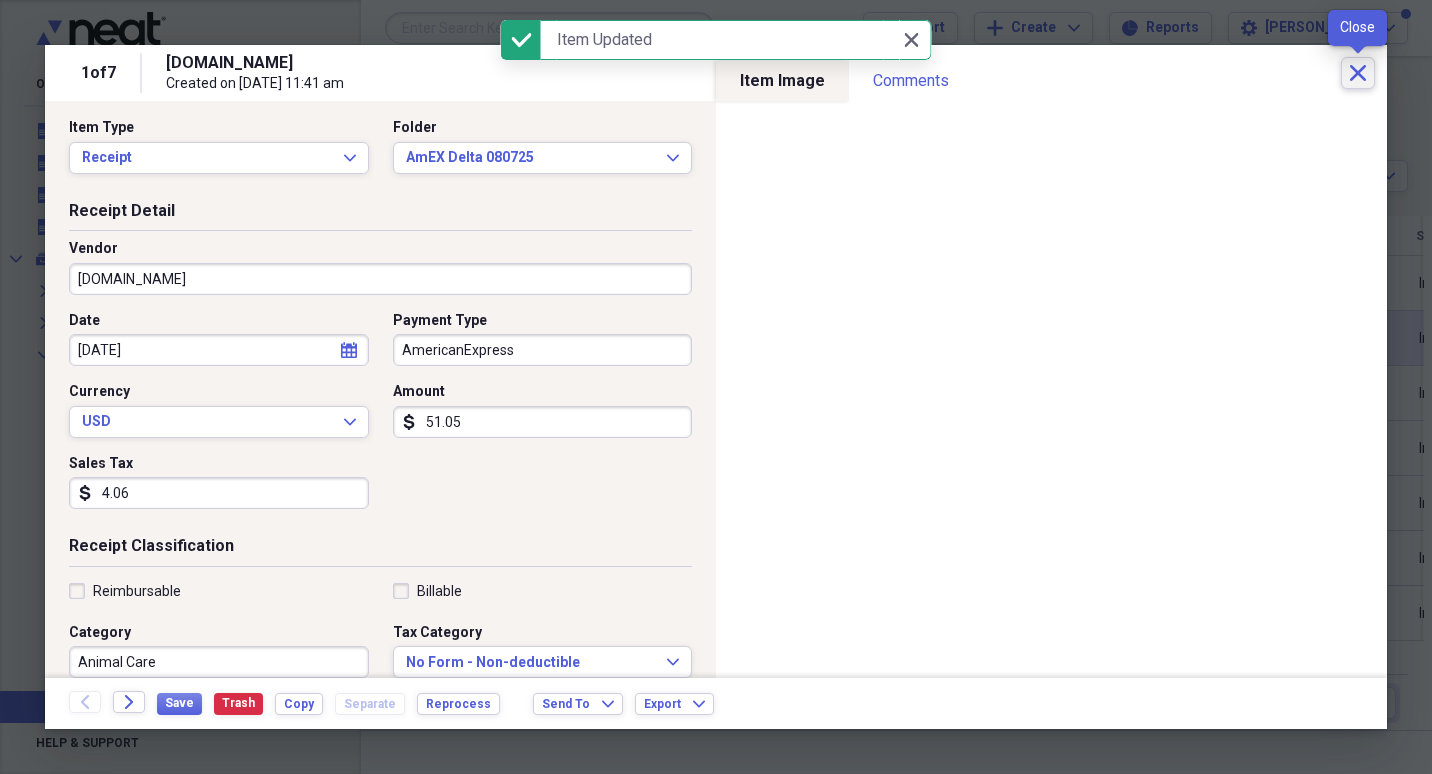 click on "Close" 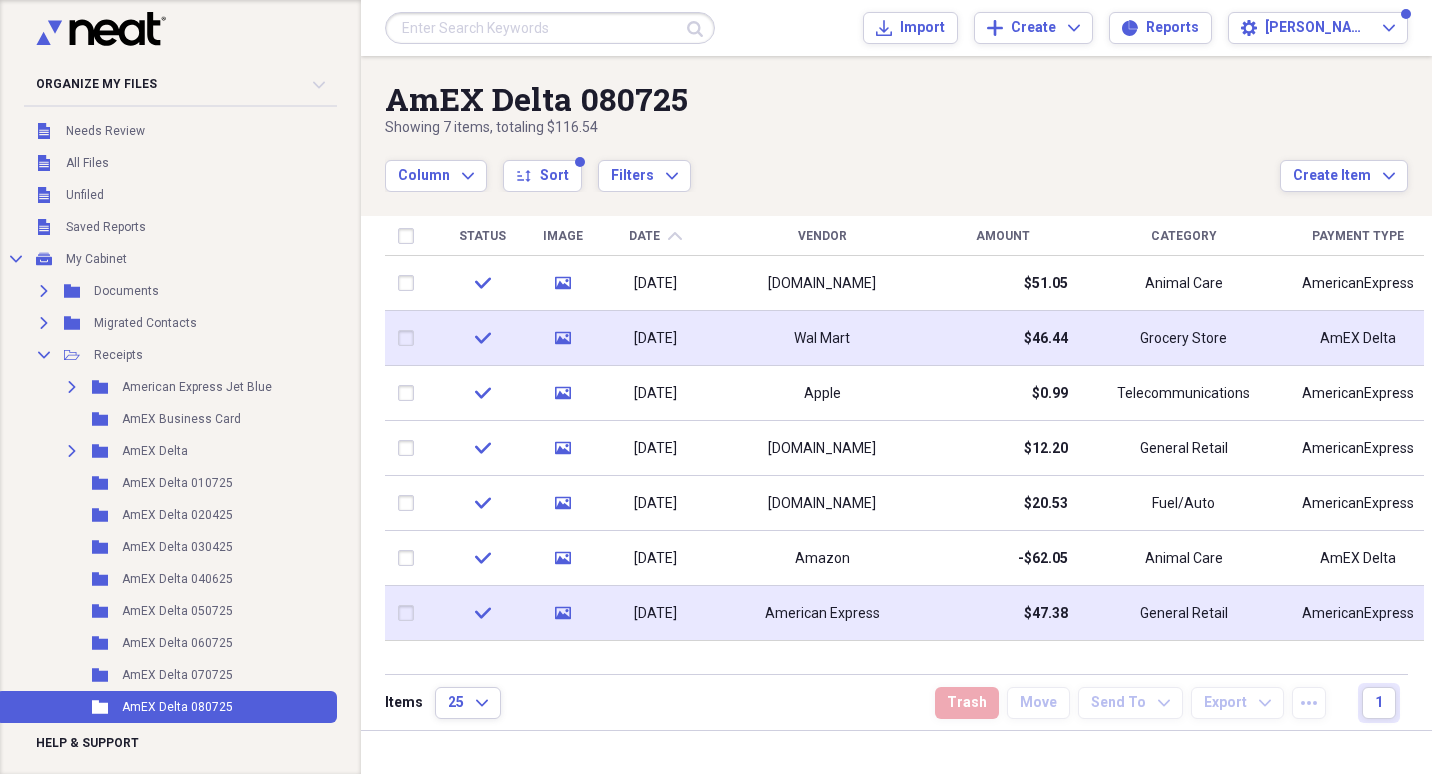 click on "American Express" at bounding box center [822, 614] 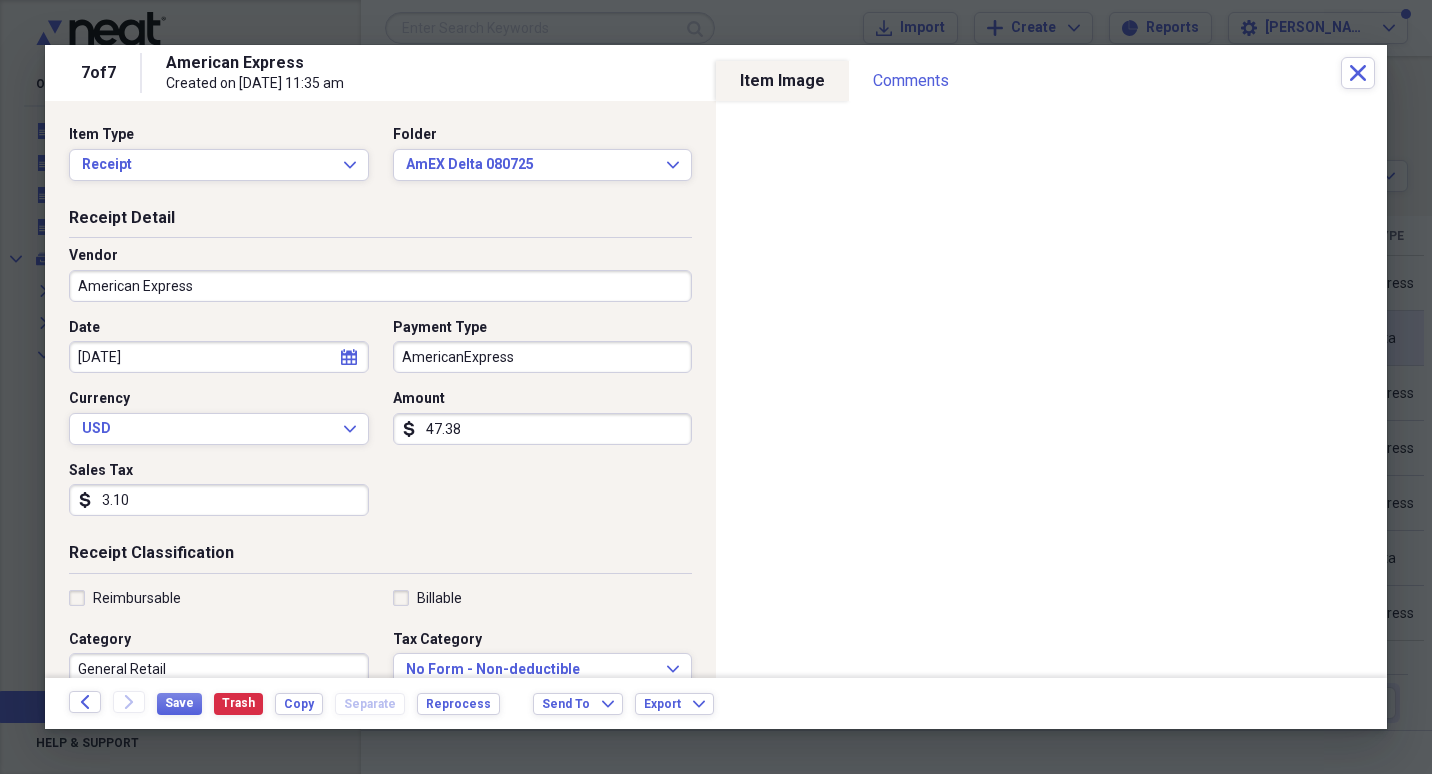 click on "American Express" at bounding box center (380, 286) 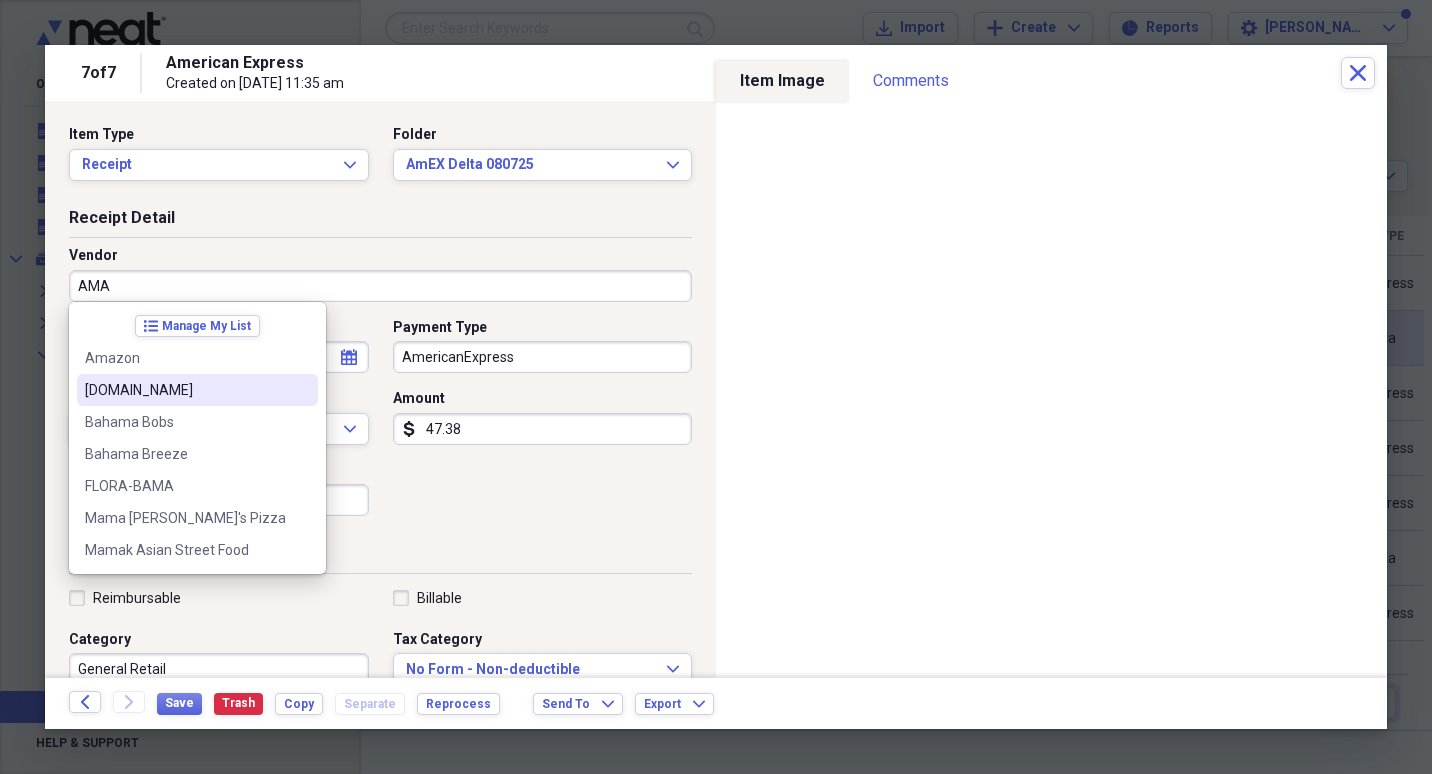 click on "[DOMAIN_NAME]" at bounding box center (185, 390) 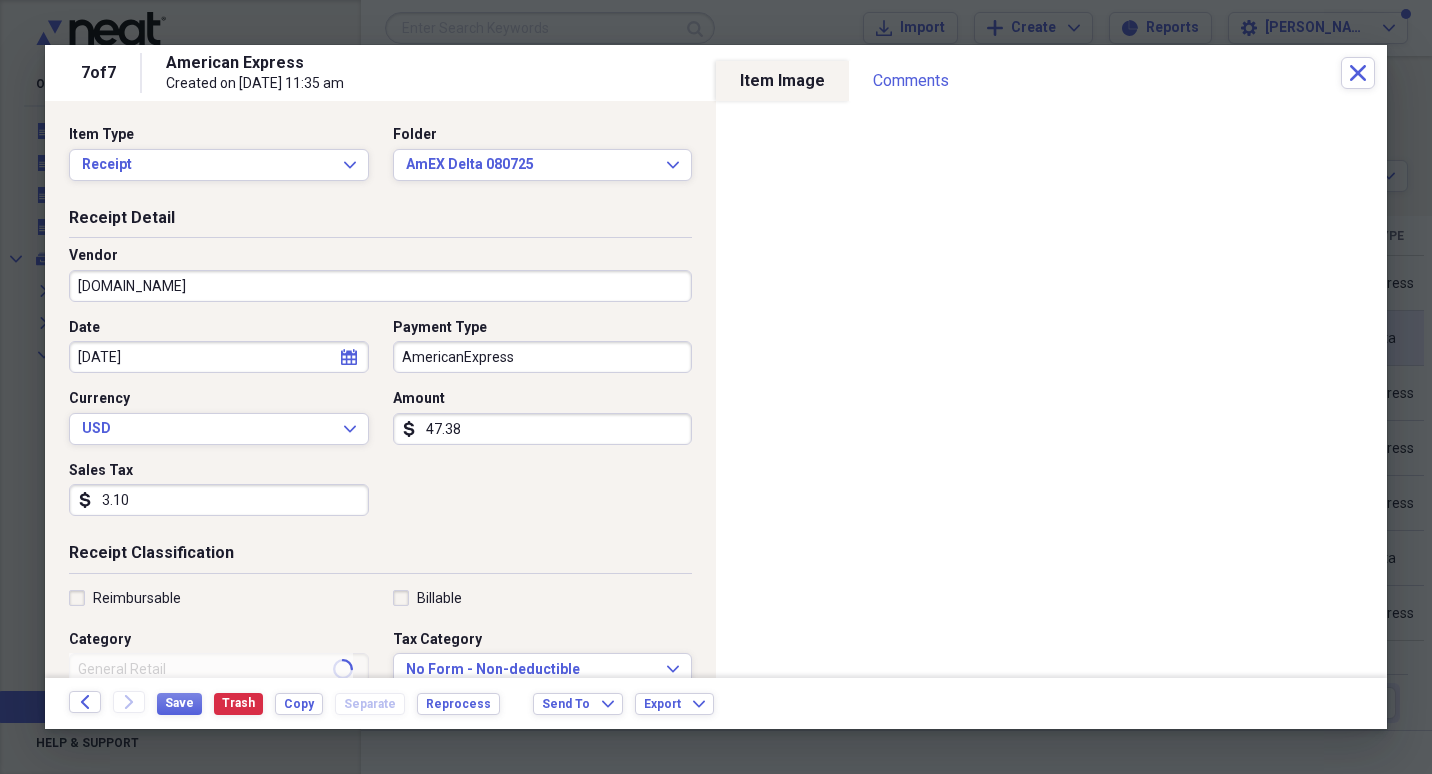 type on "Fuel/Auto" 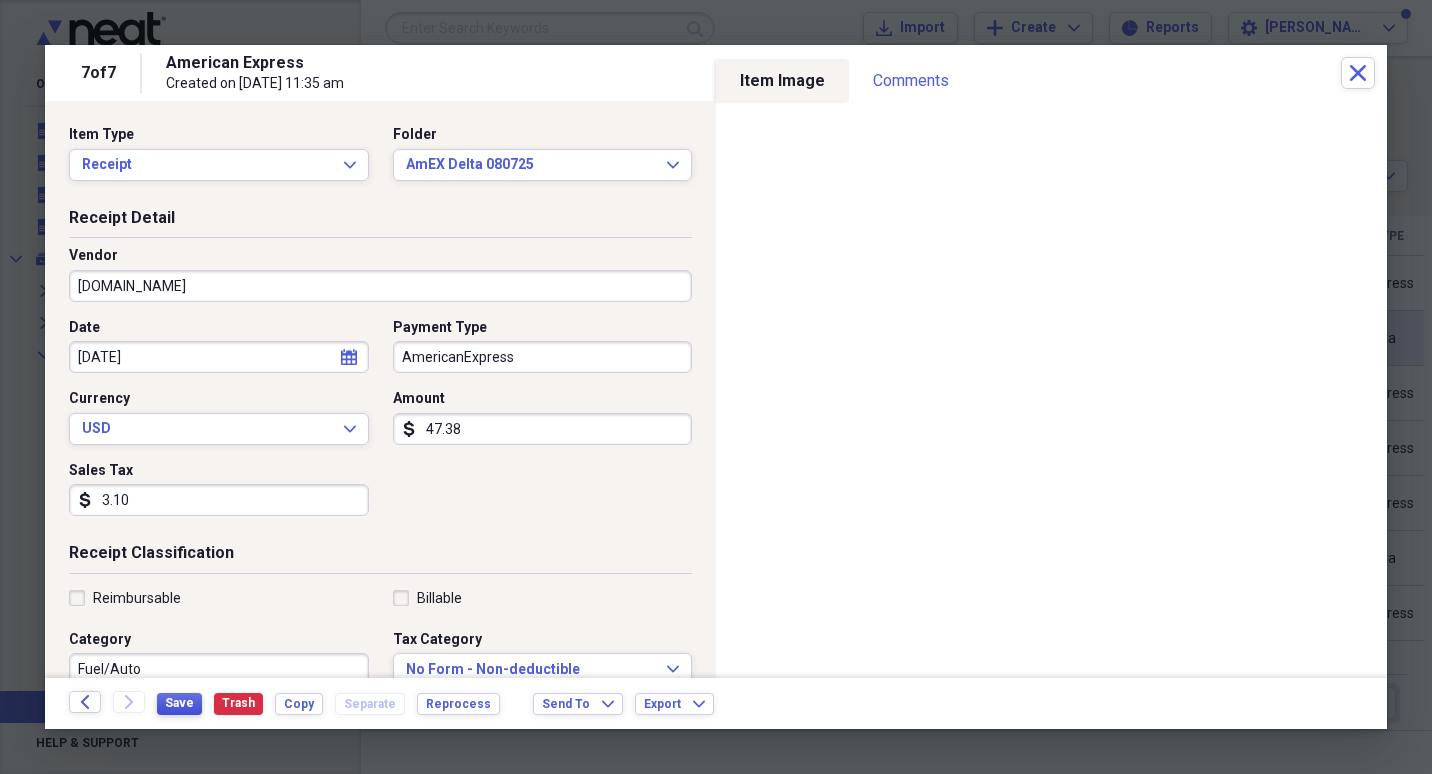 click on "Save" at bounding box center [179, 704] 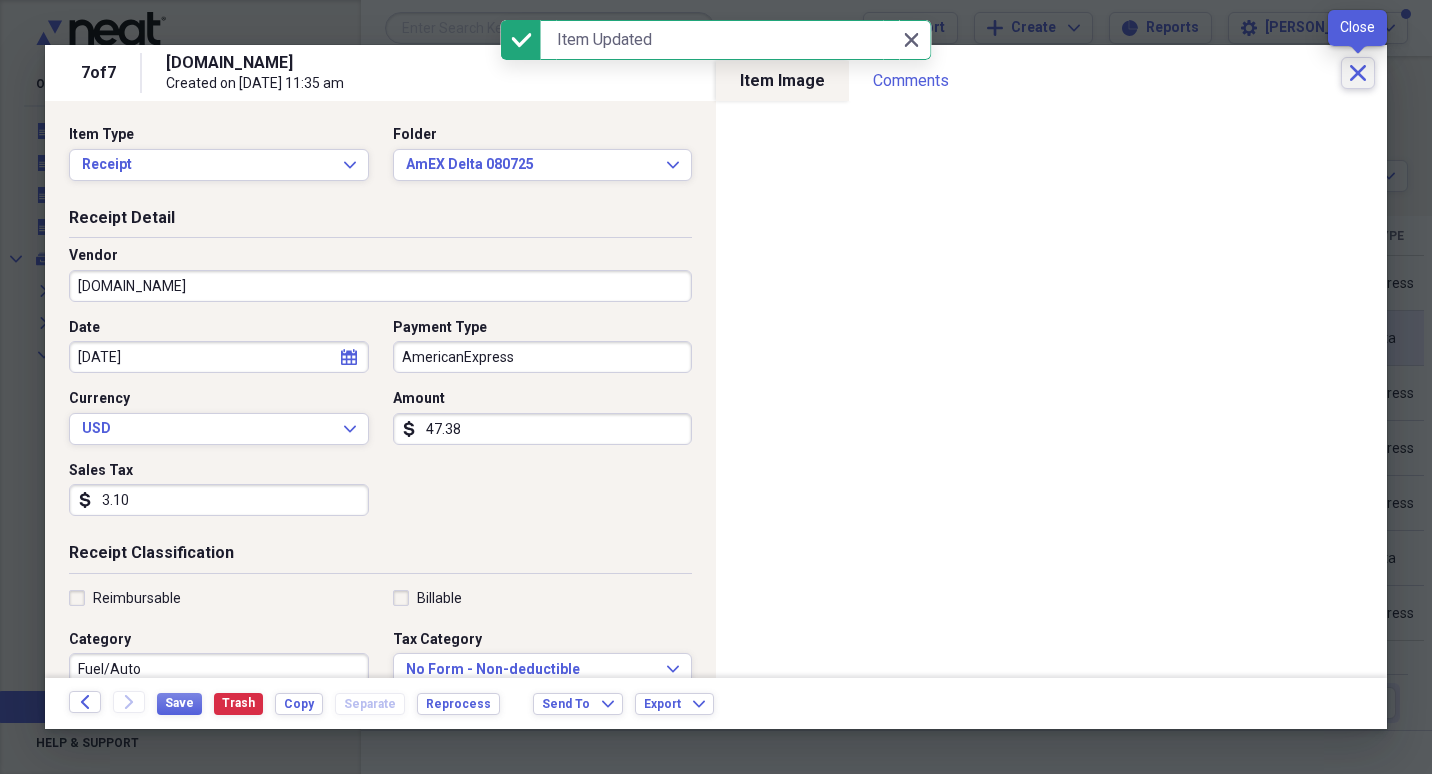 click on "Close" 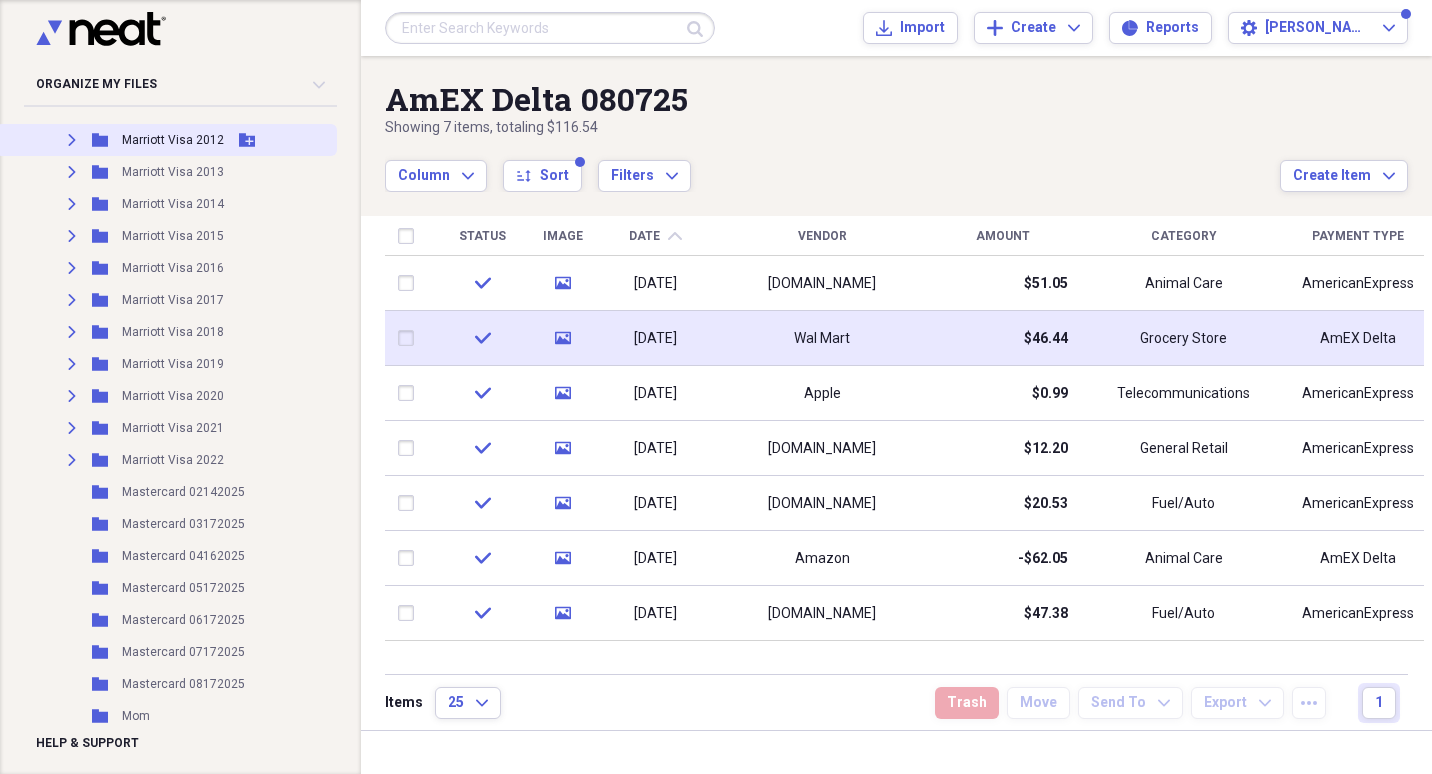 scroll, scrollTop: 1600, scrollLeft: 0, axis: vertical 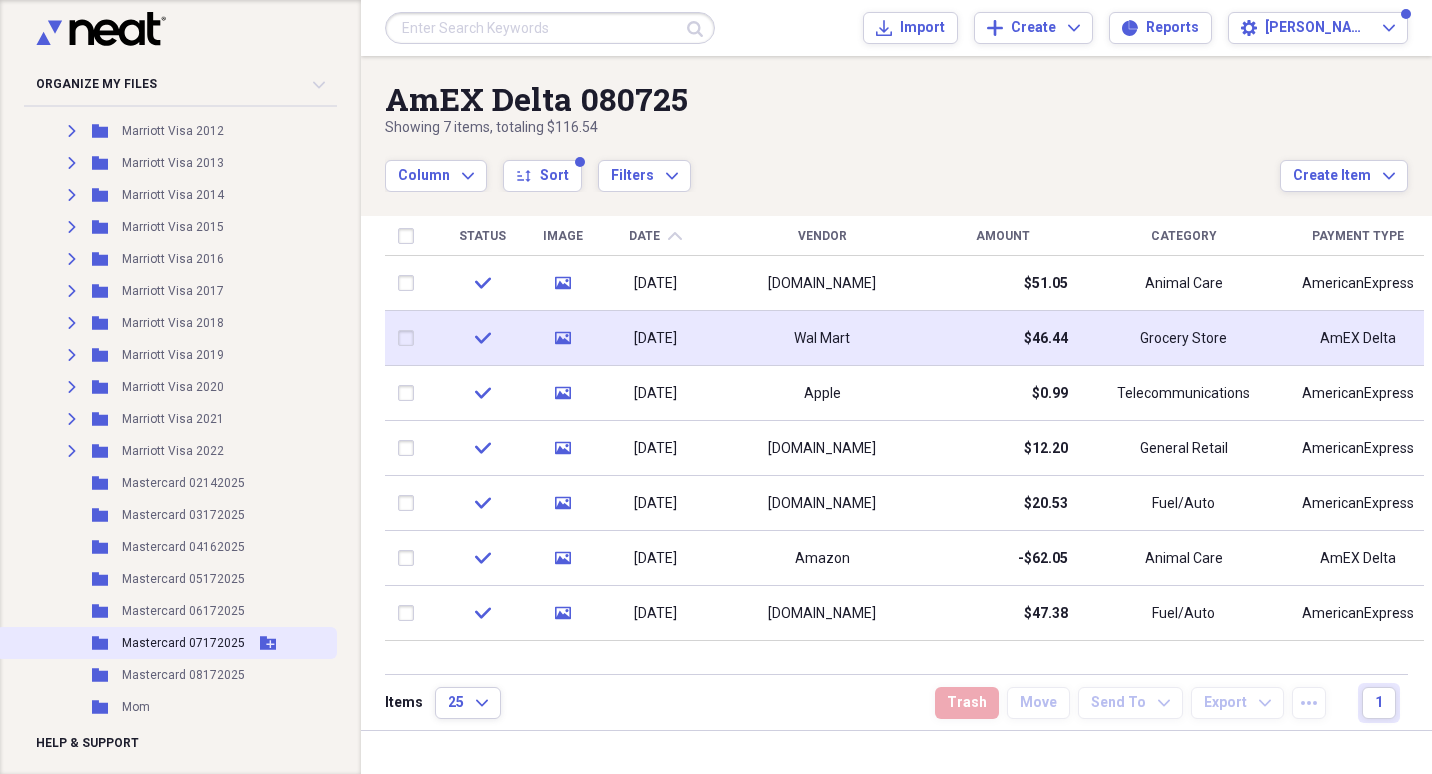 click on "Mastercard 07172025" at bounding box center [183, 643] 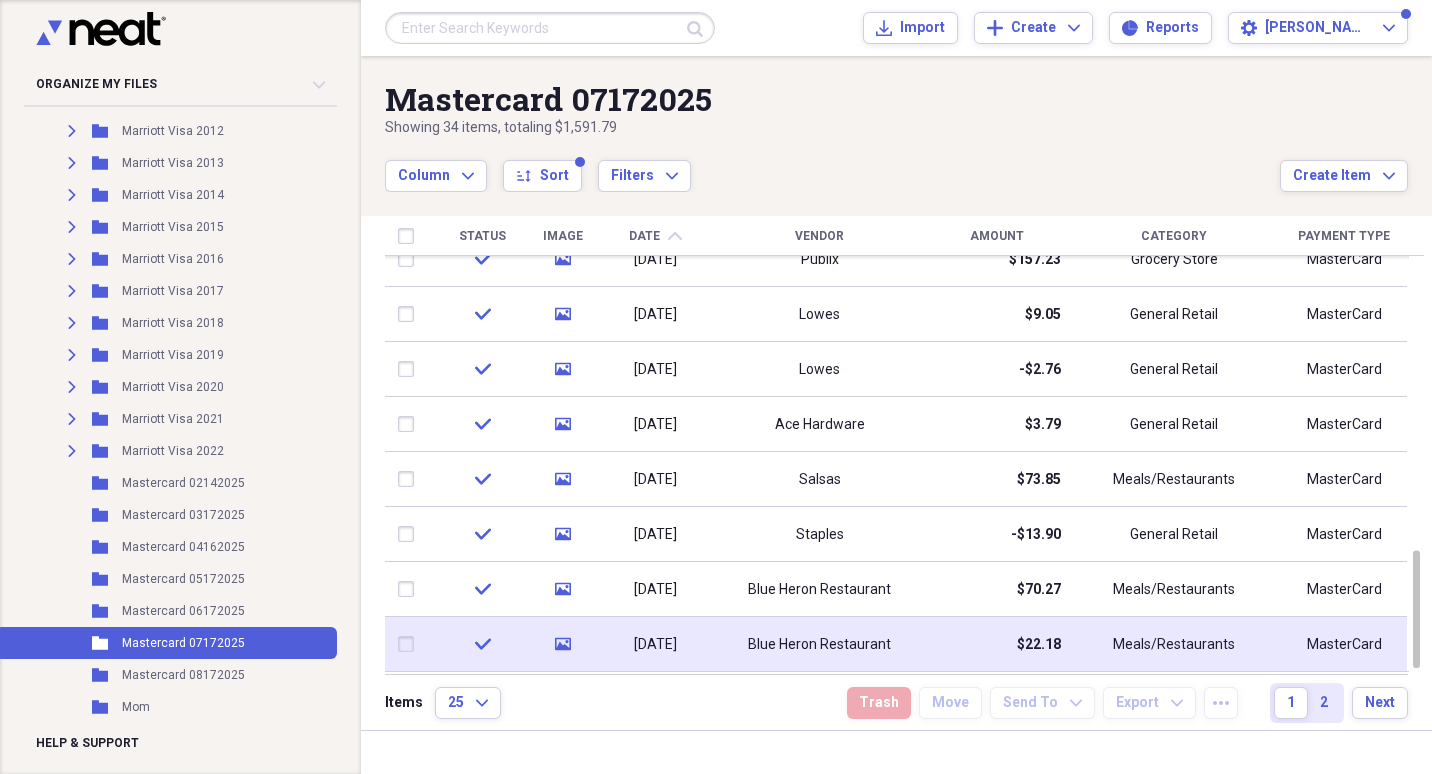 click on "Blue Heron Restaurant" at bounding box center (819, 645) 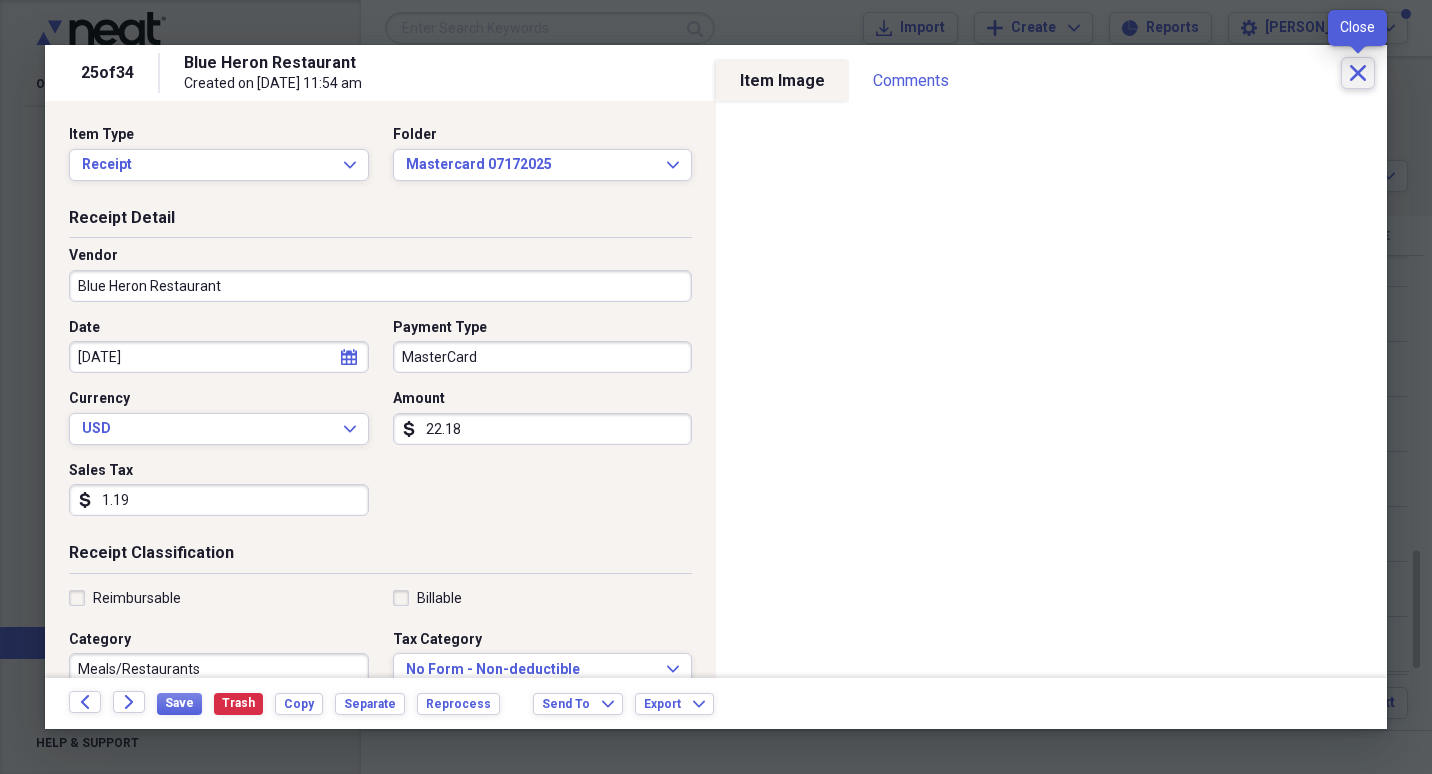 click on "Close" at bounding box center [1358, 73] 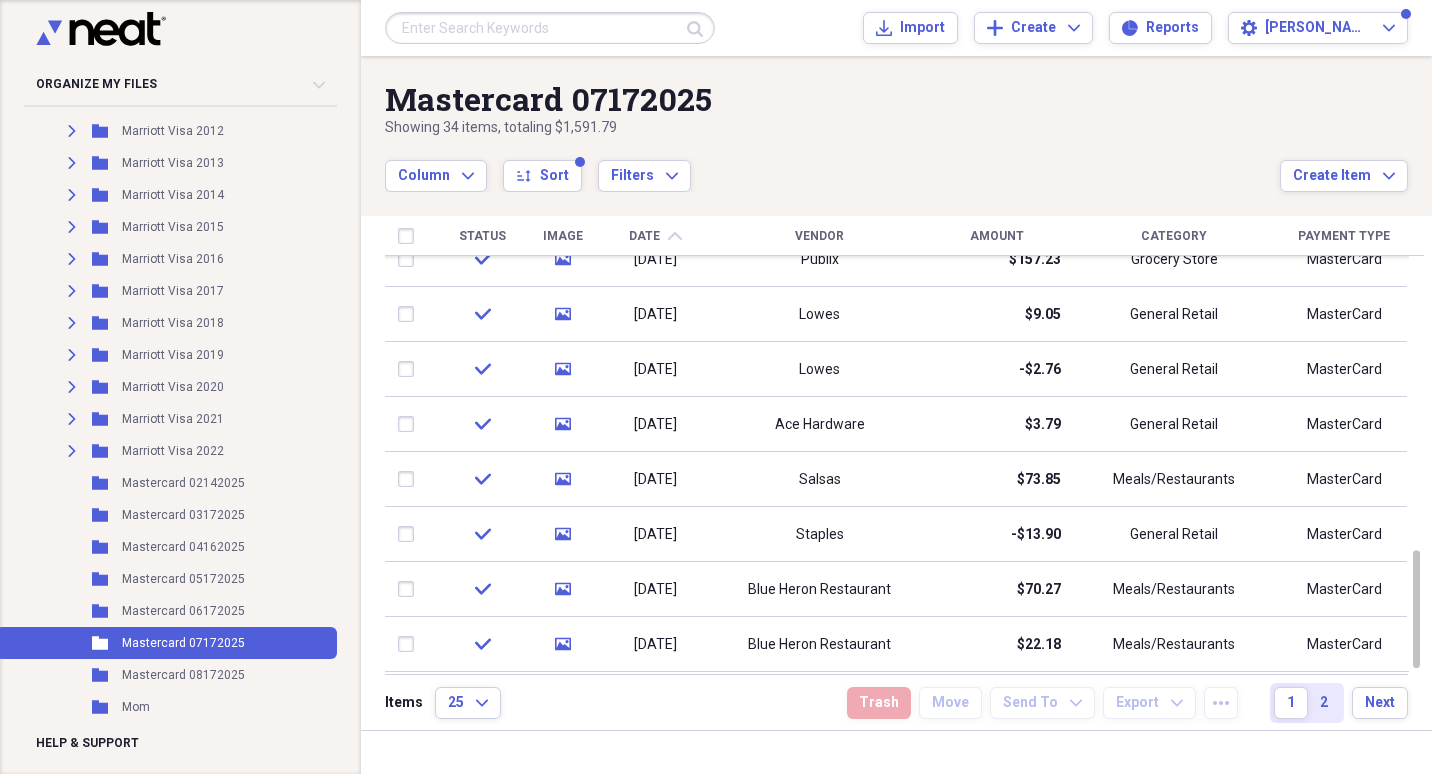 drag, startPoint x: 1324, startPoint y: 699, endPoint x: 1296, endPoint y: 684, distance: 31.764761 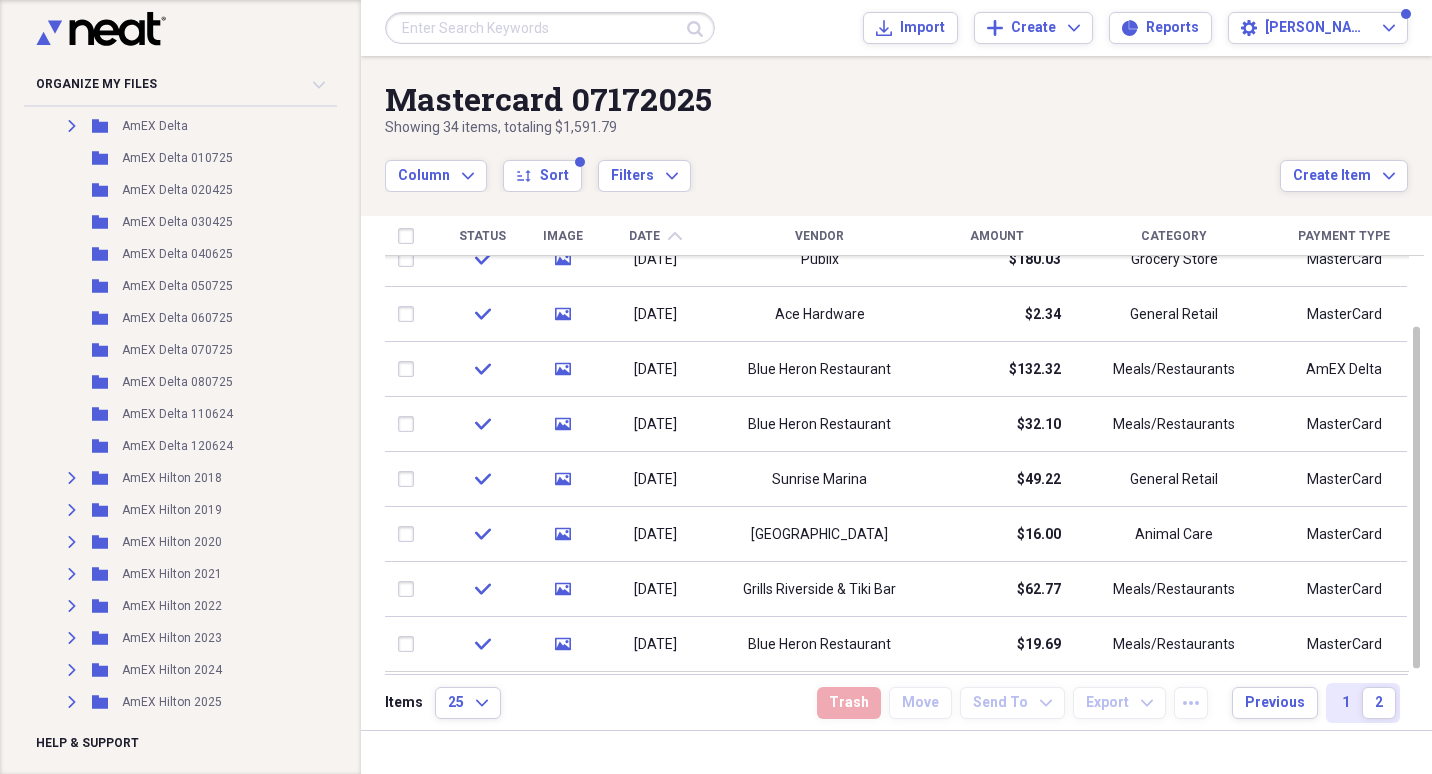 scroll, scrollTop: 319, scrollLeft: 0, axis: vertical 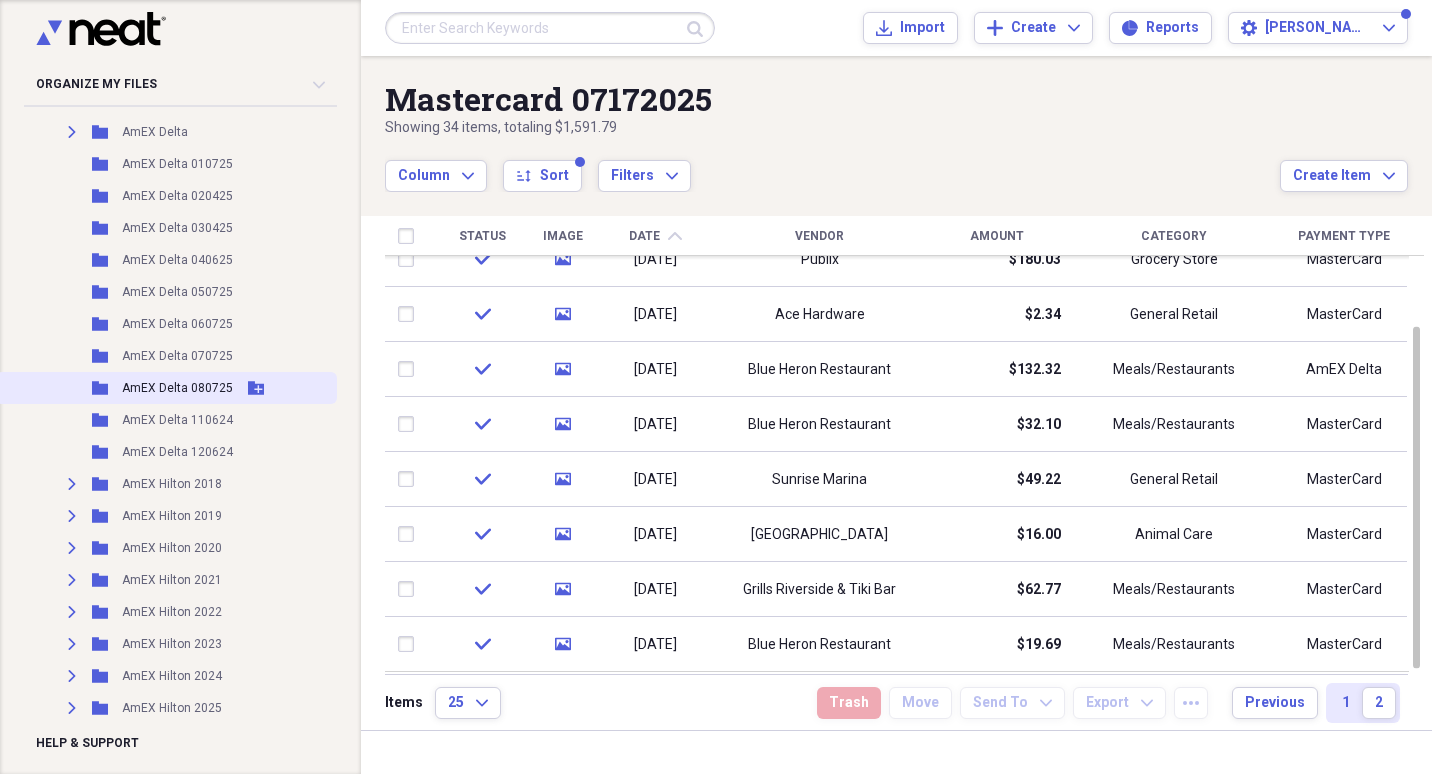 click on "AmEX Delta 080725" at bounding box center (177, 388) 